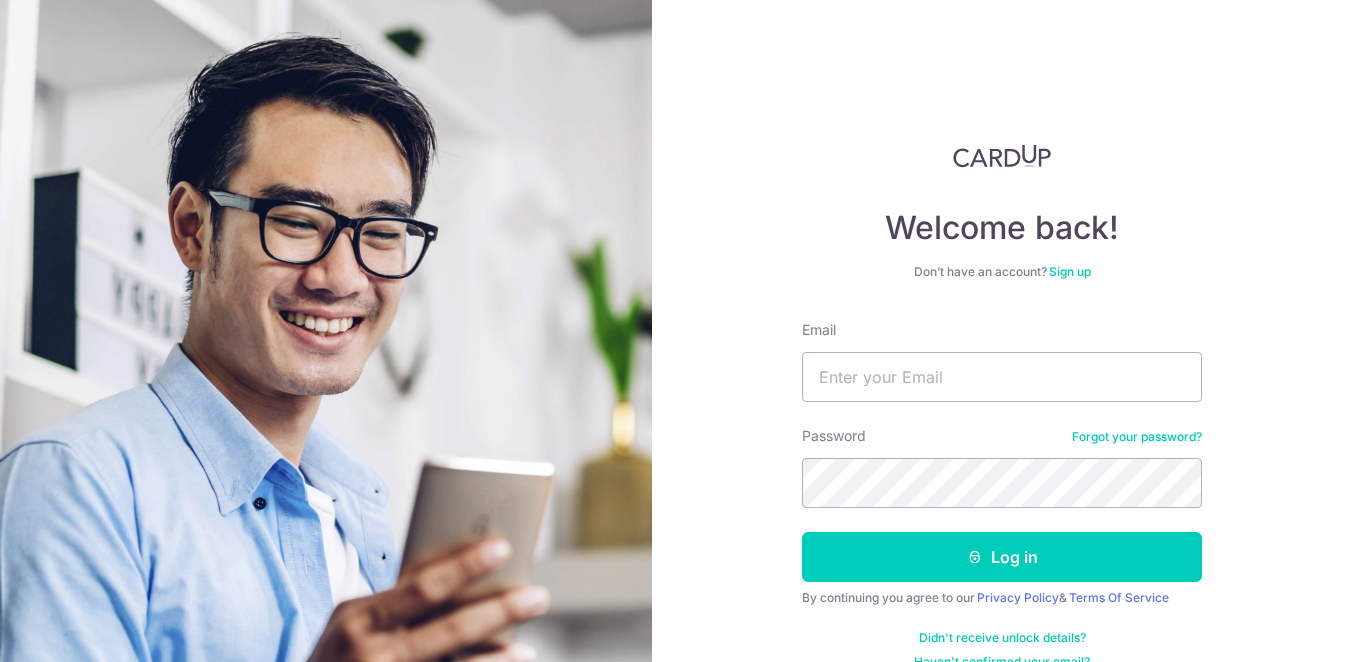 scroll, scrollTop: 0, scrollLeft: 0, axis: both 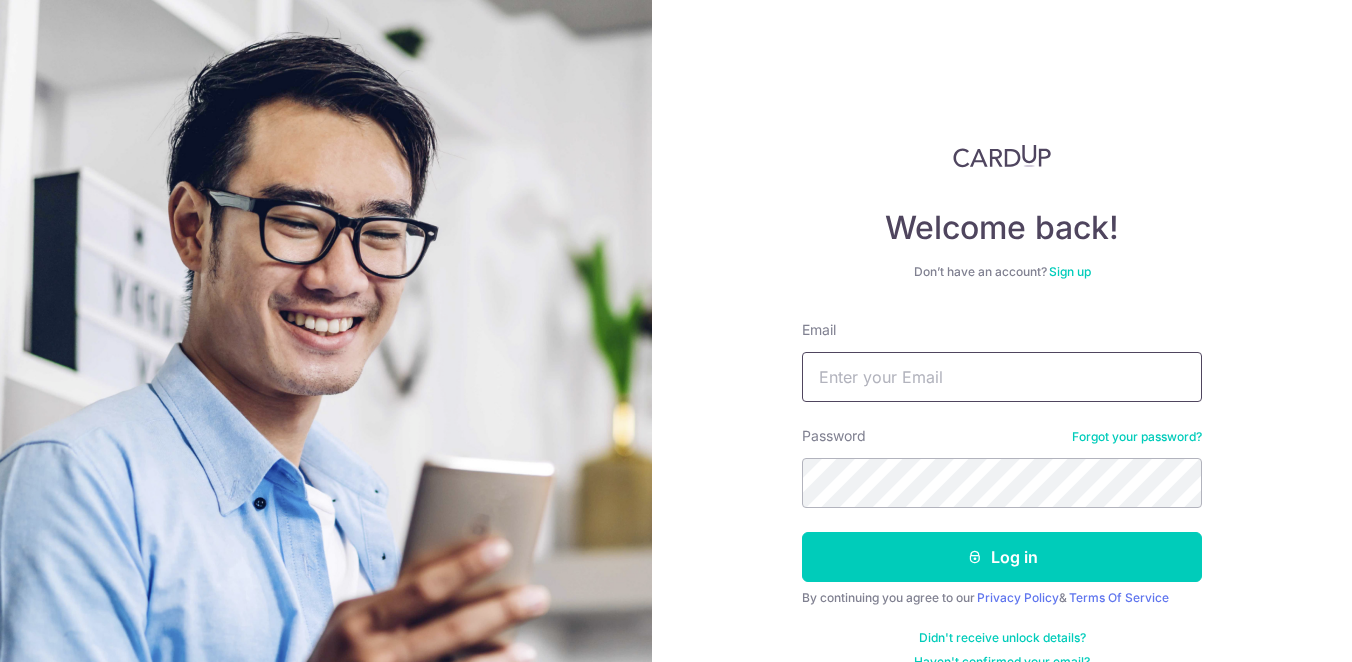 click on "Email" at bounding box center [1002, 377] 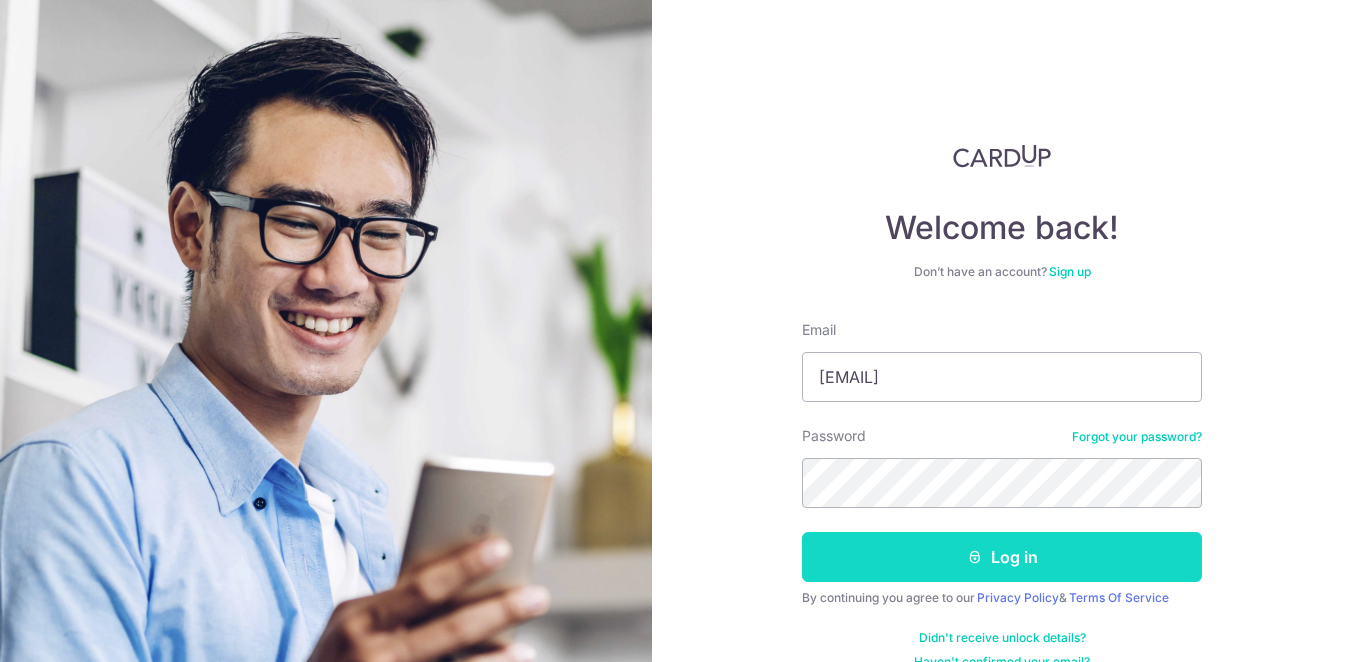 click at bounding box center [975, 557] 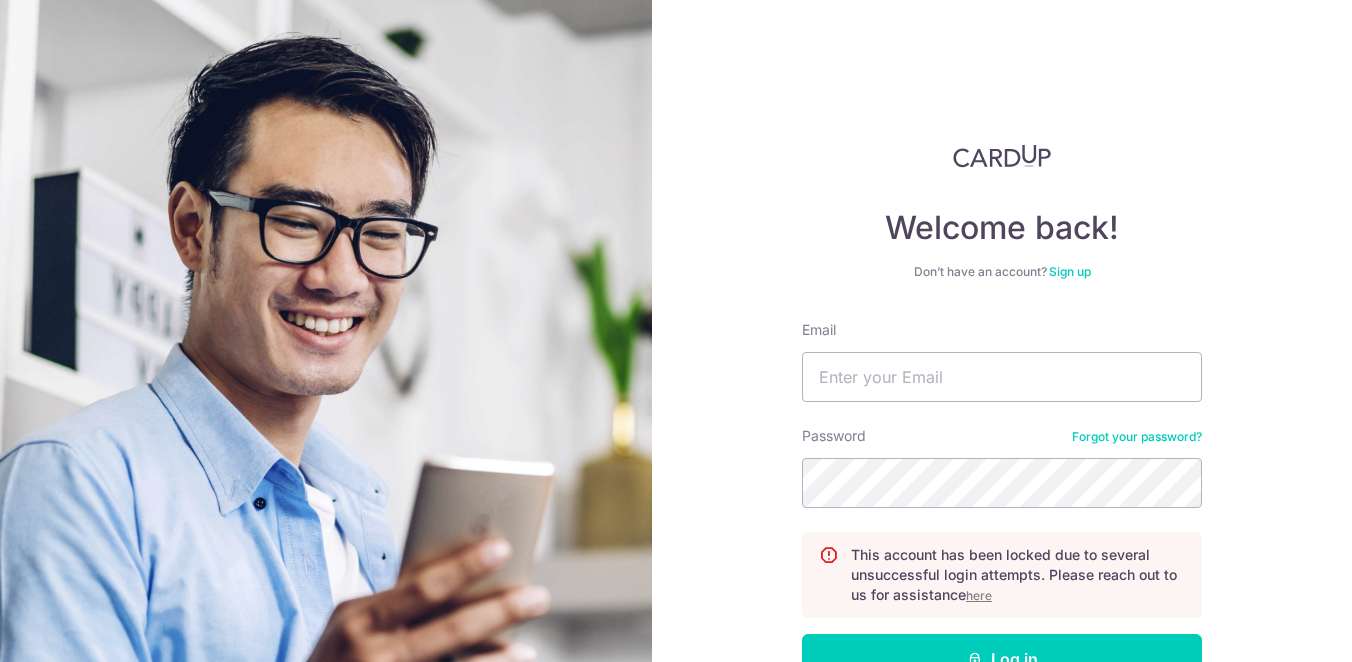 scroll, scrollTop: 0, scrollLeft: 0, axis: both 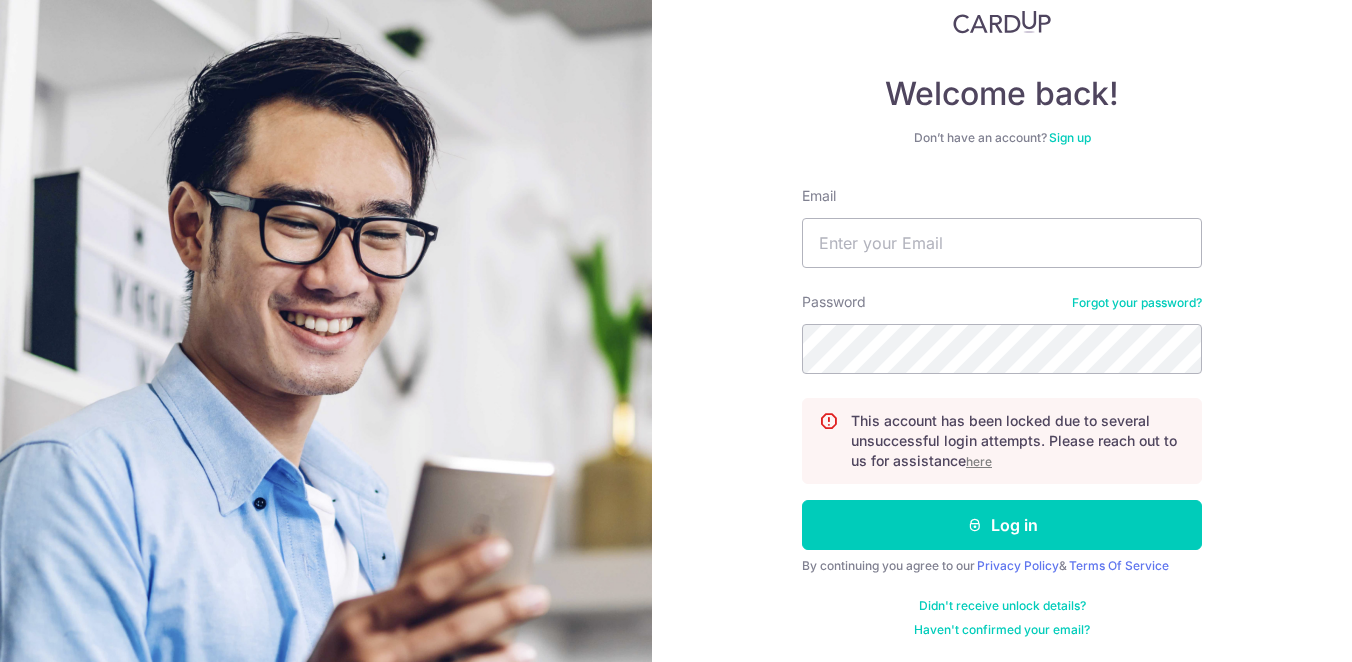click on "Forgot your password?" at bounding box center (1137, 303) 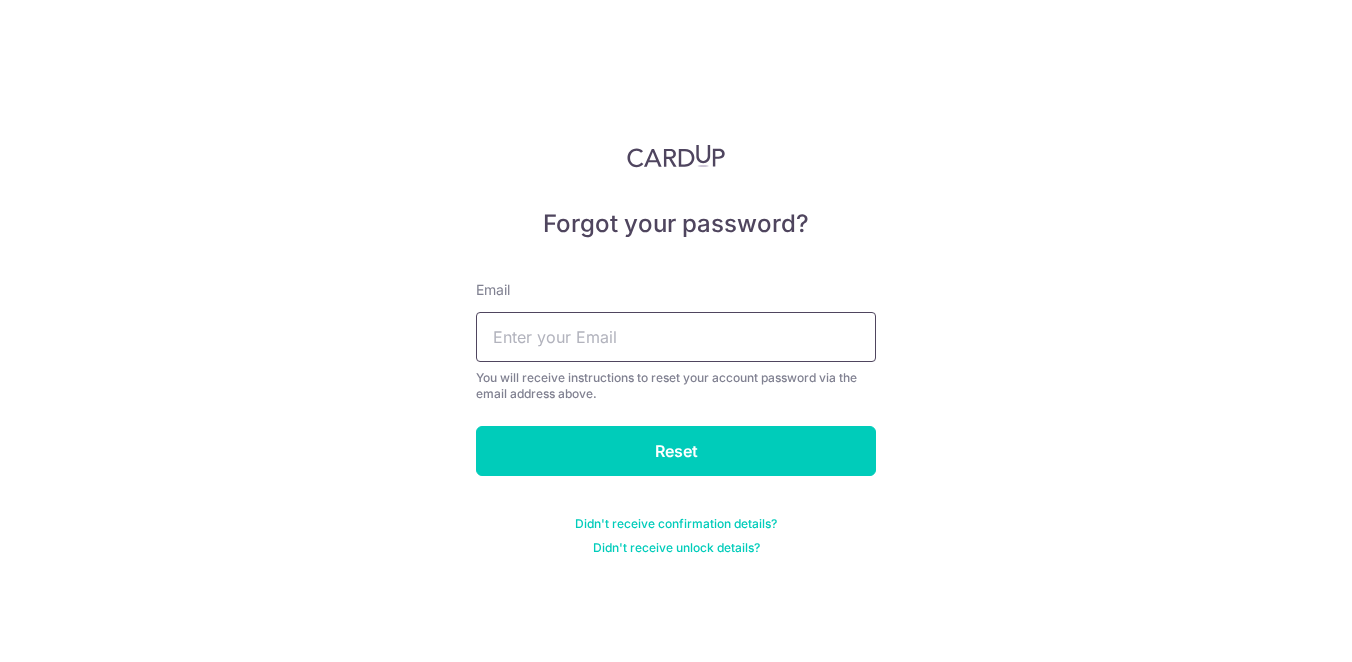 click at bounding box center (676, 337) 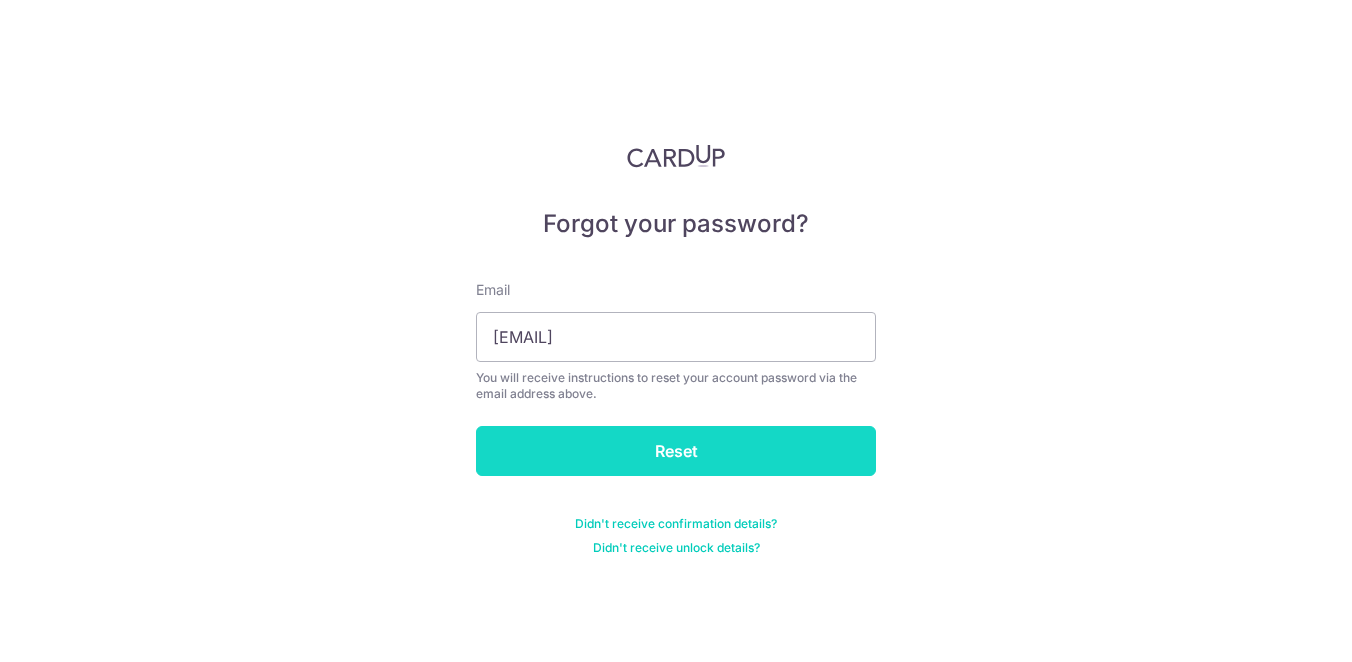click on "Reset" at bounding box center [676, 451] 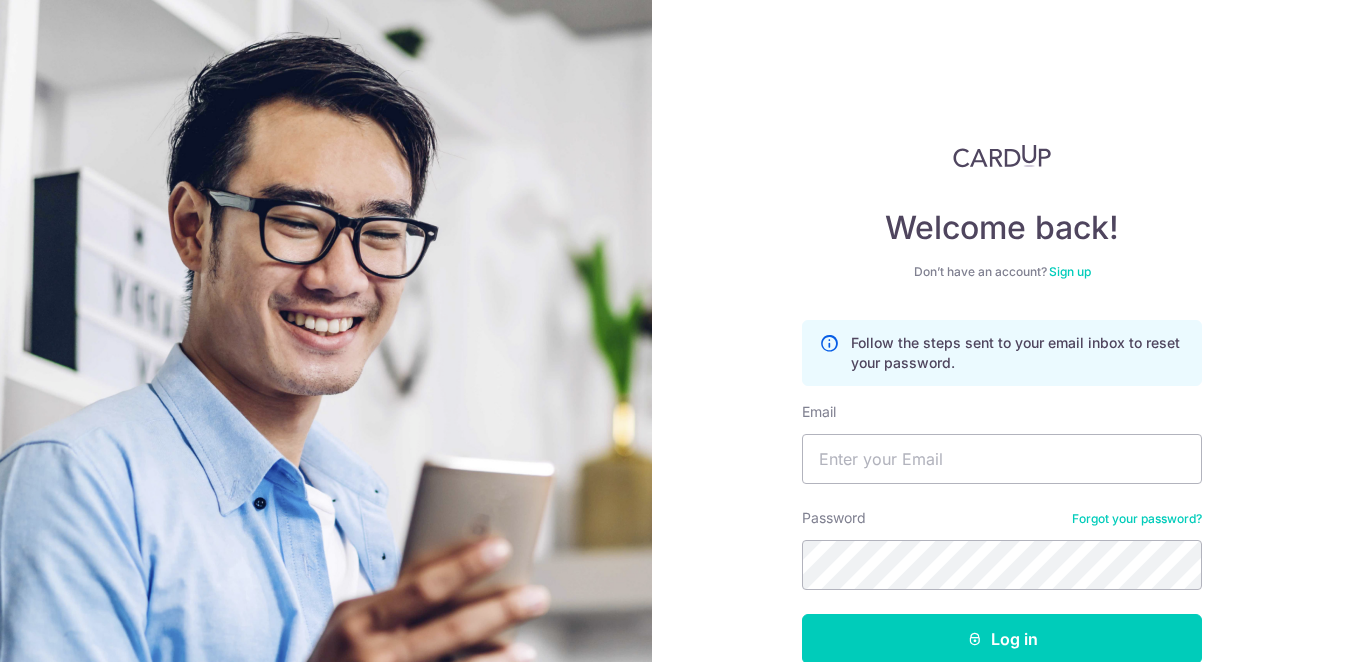 scroll, scrollTop: 0, scrollLeft: 0, axis: both 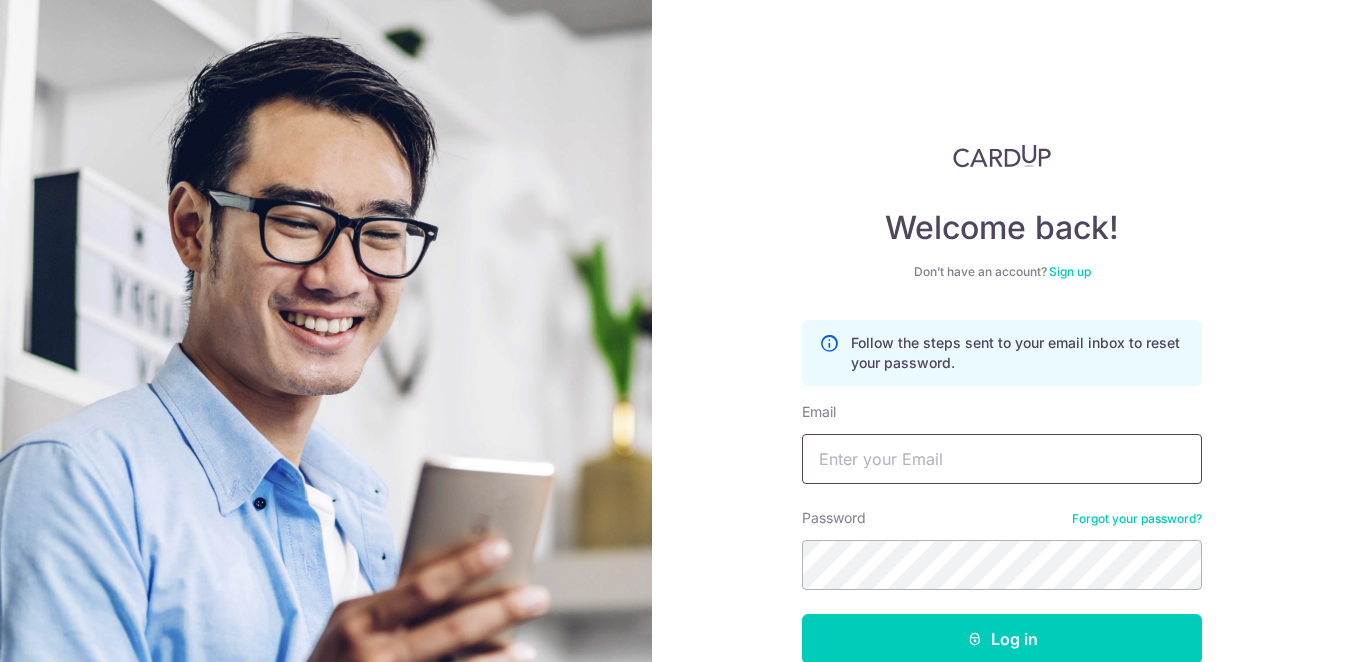 click on "Email" at bounding box center [1002, 459] 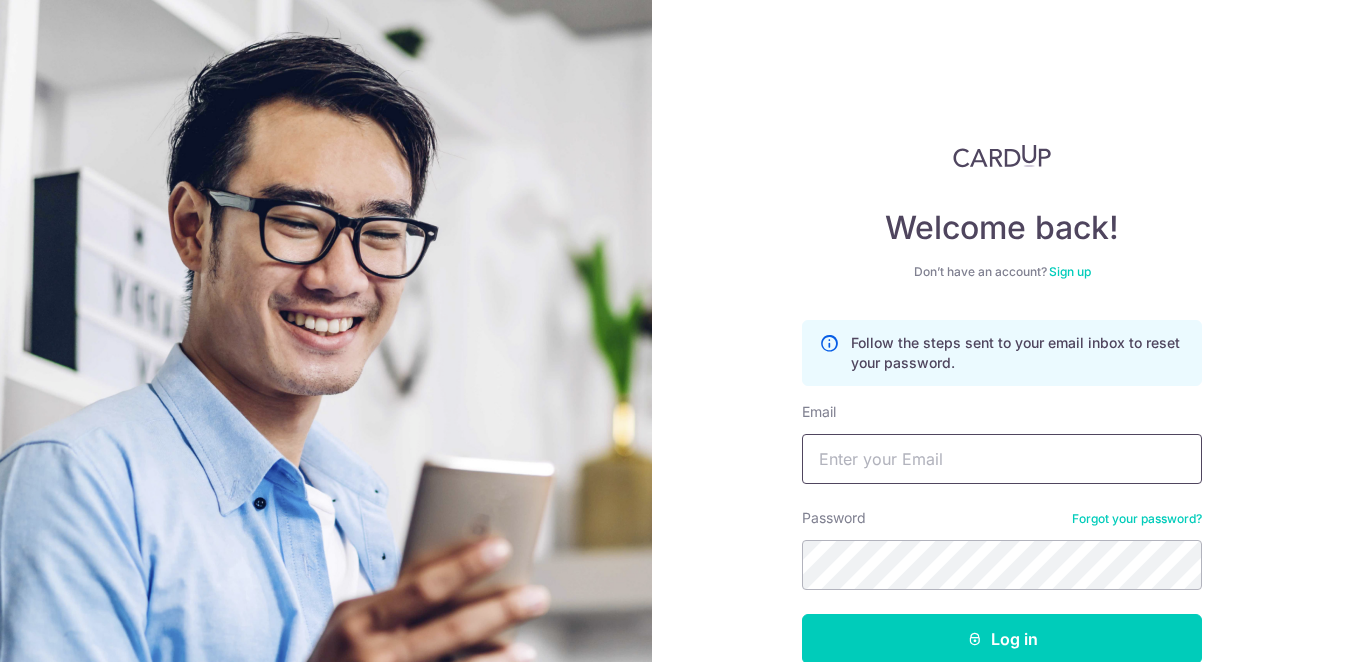 type on "[EMAIL]" 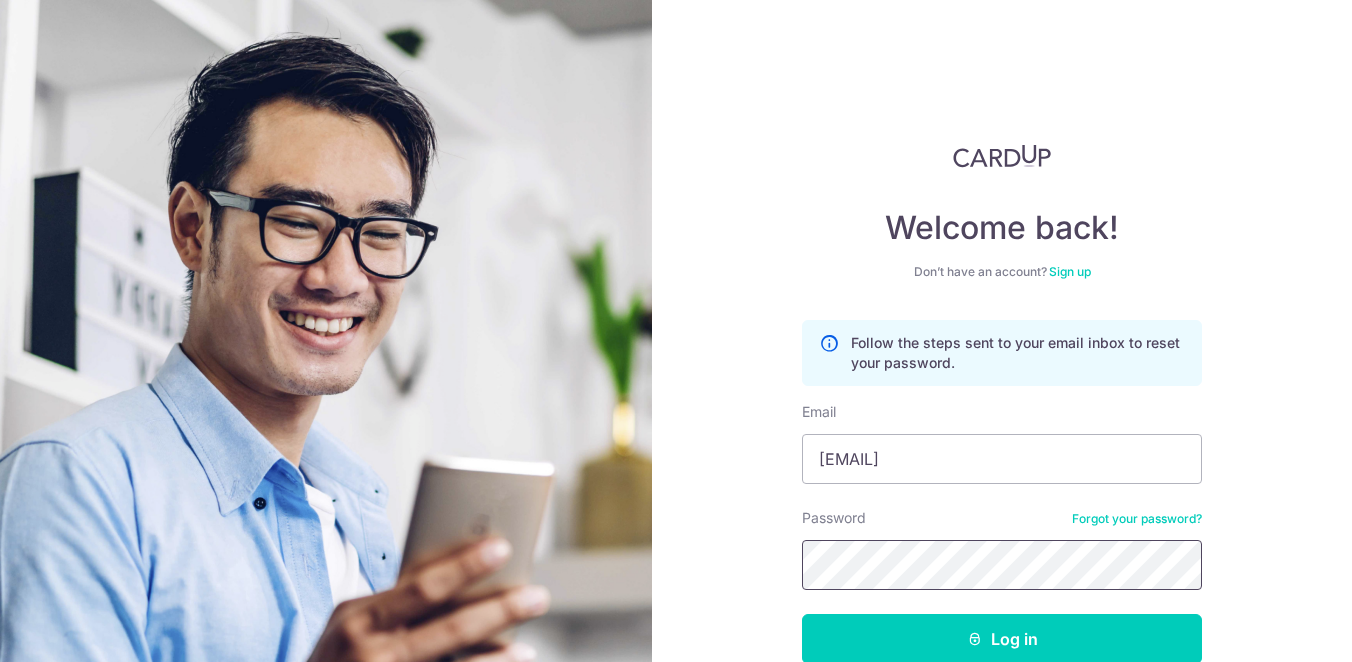click on "Welcome back!
Don’t have an account?  Sign up
Follow the steps sent to your email inbox to reset your password.
Email
venusdude@hotmail.com
Password
Forgot your password?
Log in
By continuing you agree to our
Privacy Policy
&  Terms Of Service
Didn't receive unlock details?
Haven't confirmed your email?" at bounding box center (1002, 331) 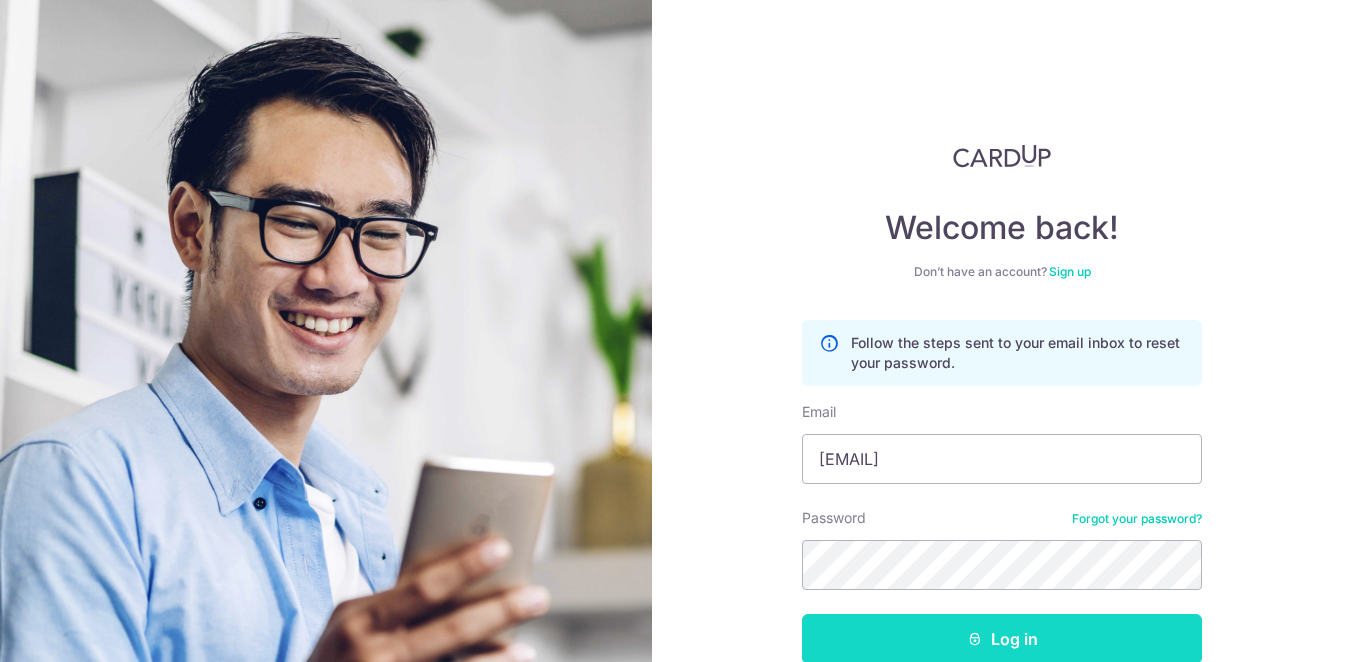 click on "Log in" at bounding box center (1002, 639) 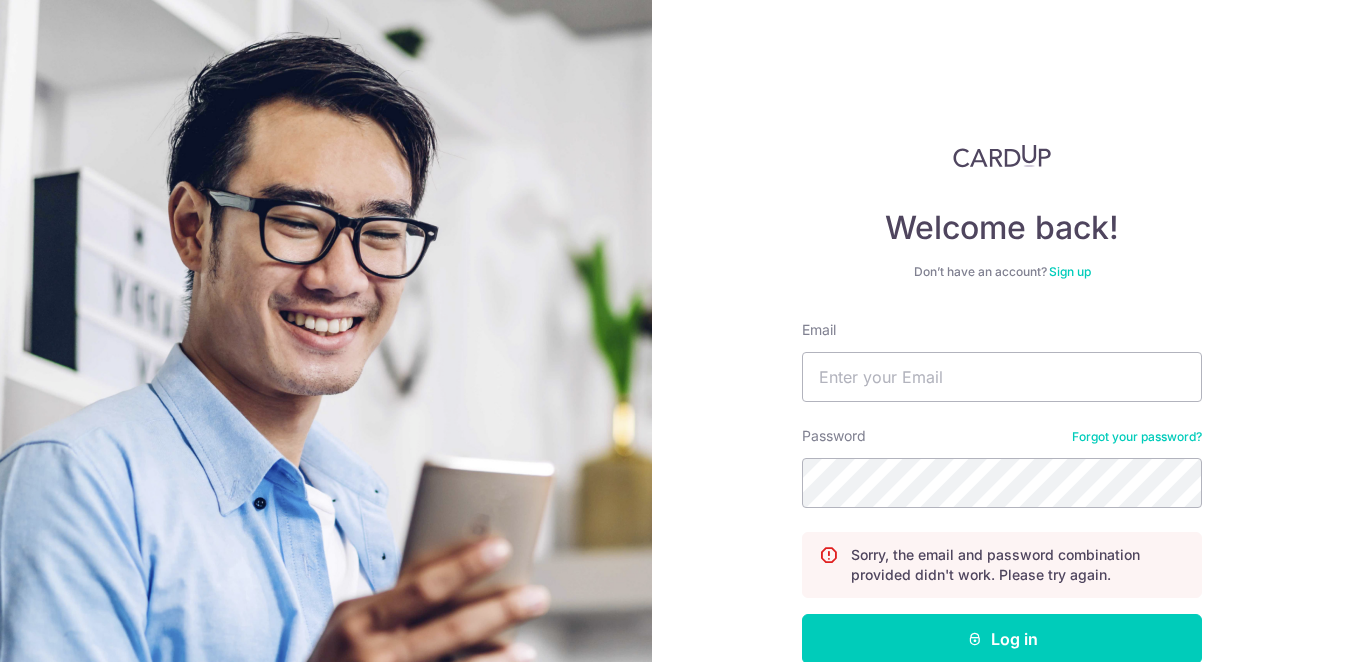scroll, scrollTop: 0, scrollLeft: 0, axis: both 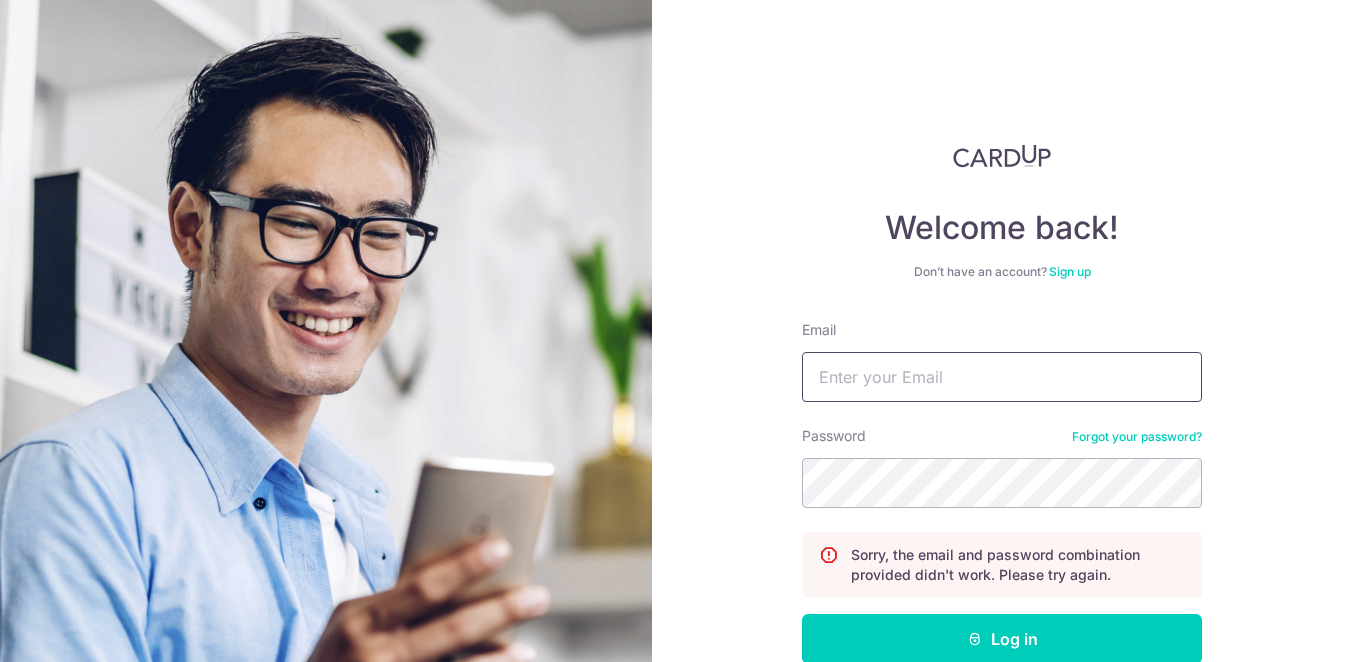 click on "Email" at bounding box center [1002, 377] 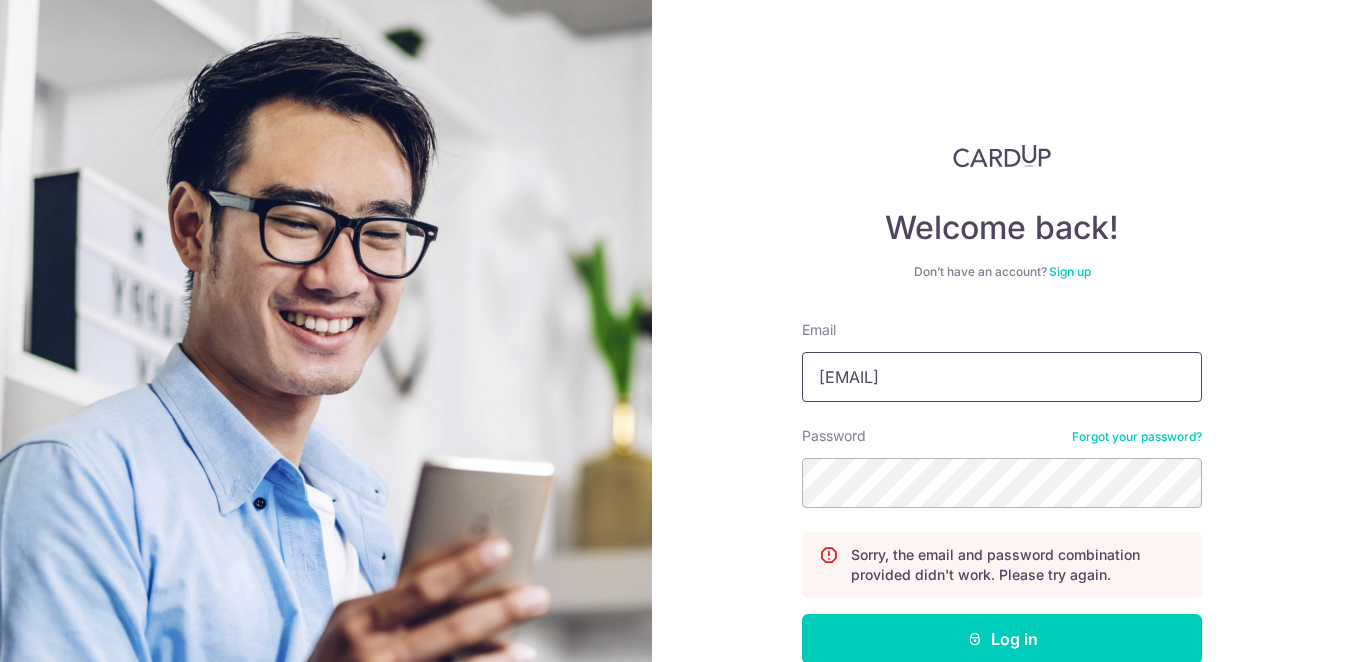 type on "venusdude@hotmail.com" 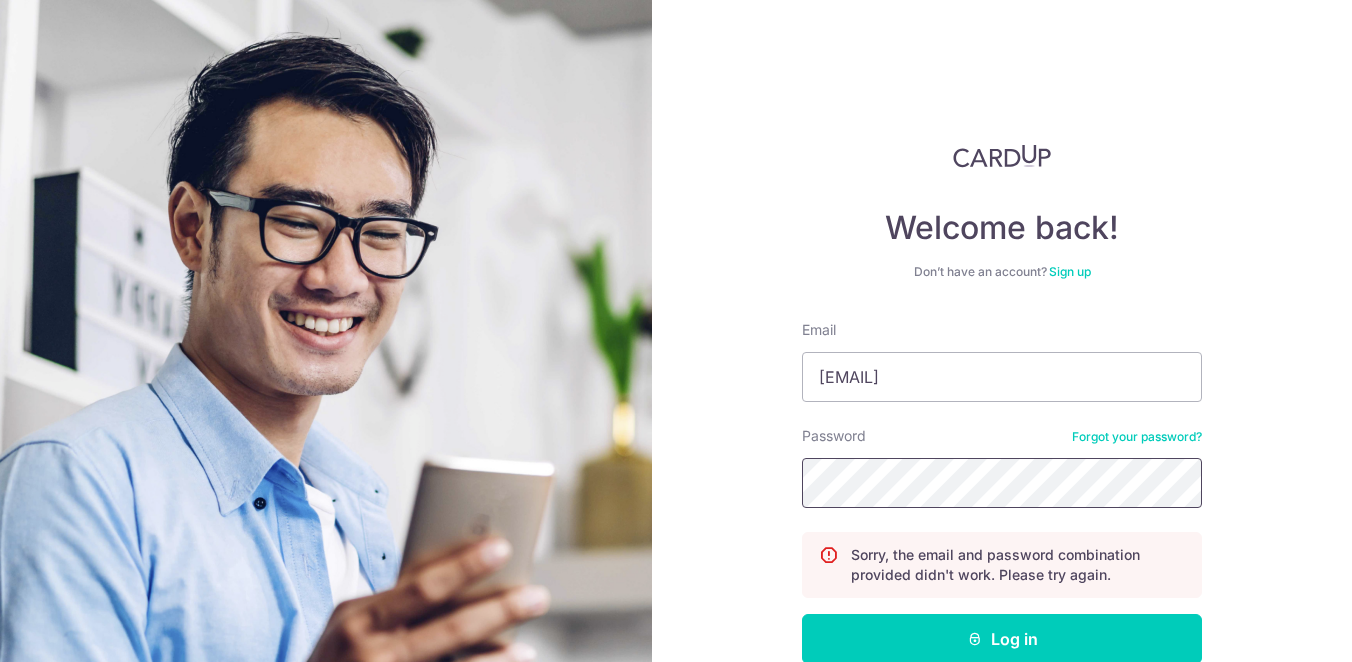 click on "Log in" at bounding box center (1002, 639) 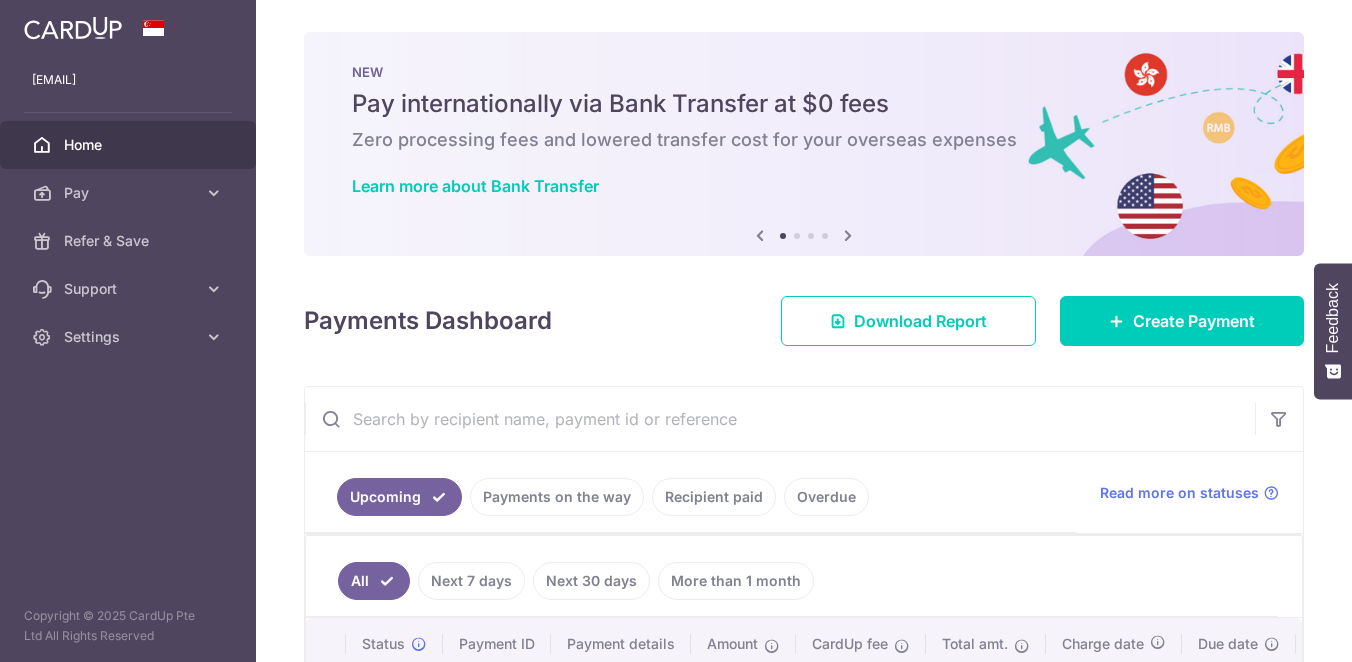 scroll, scrollTop: 0, scrollLeft: 0, axis: both 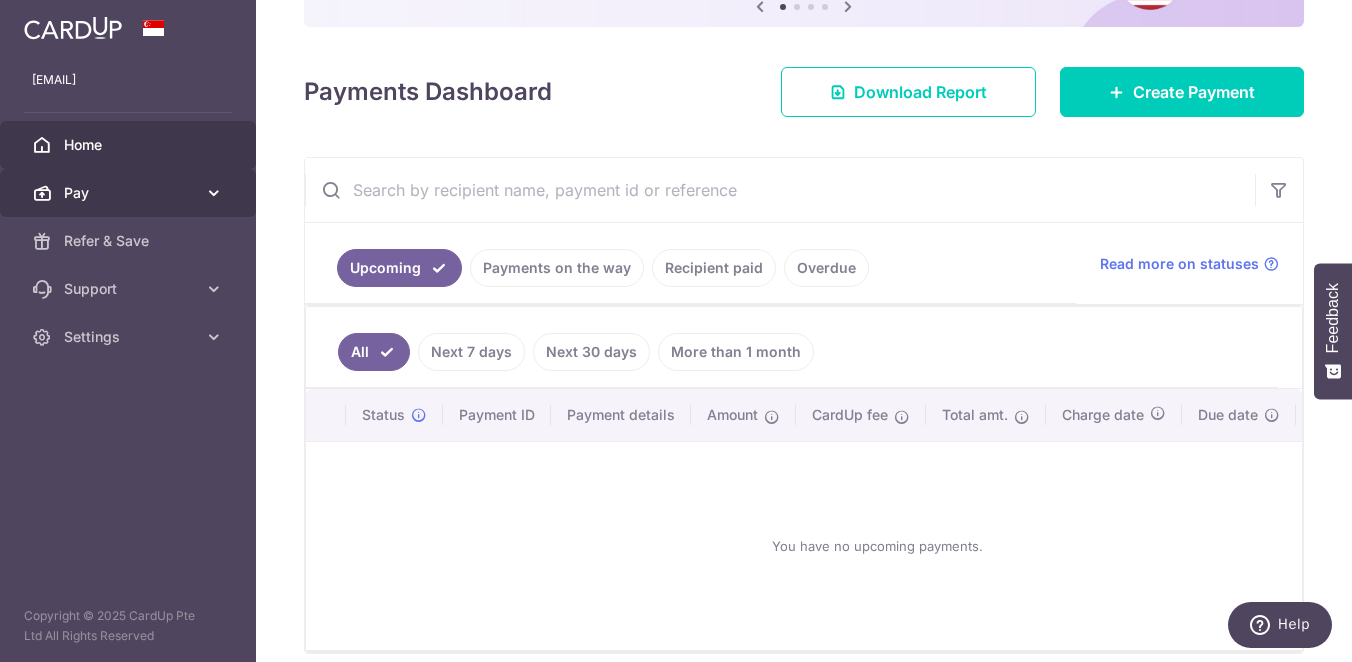 click on "Pay" at bounding box center (128, 193) 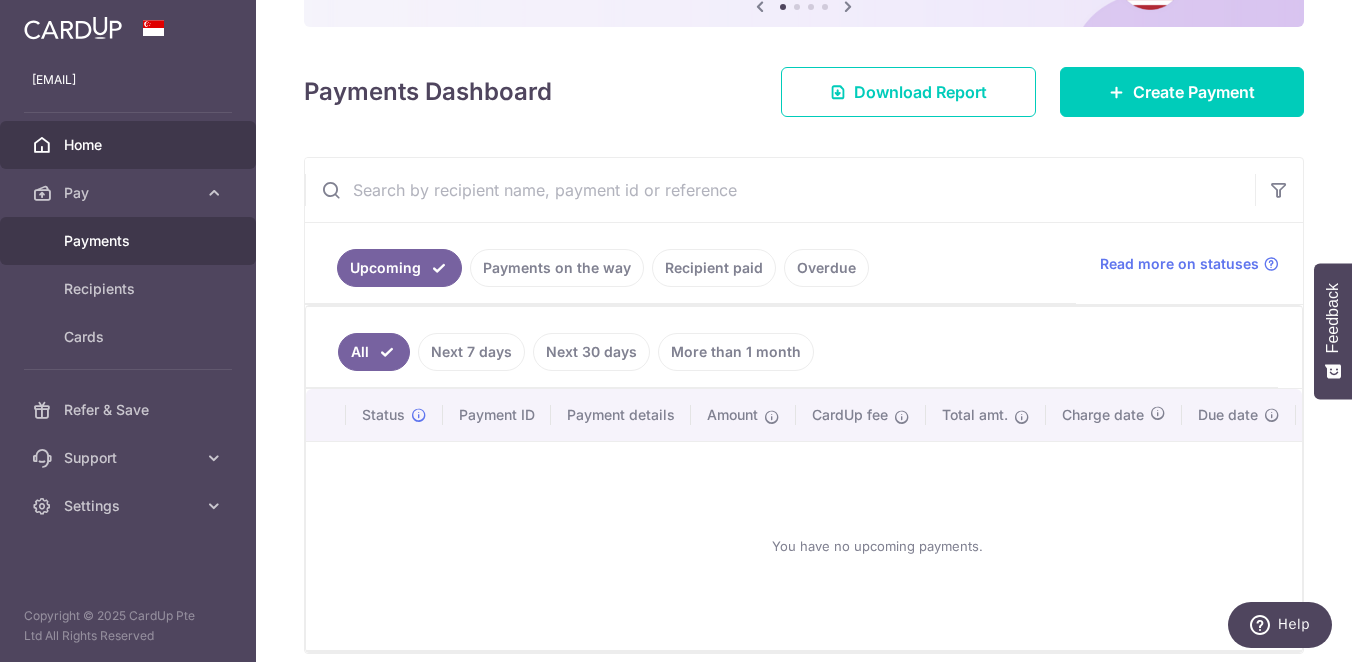 click on "Payments" at bounding box center [130, 241] 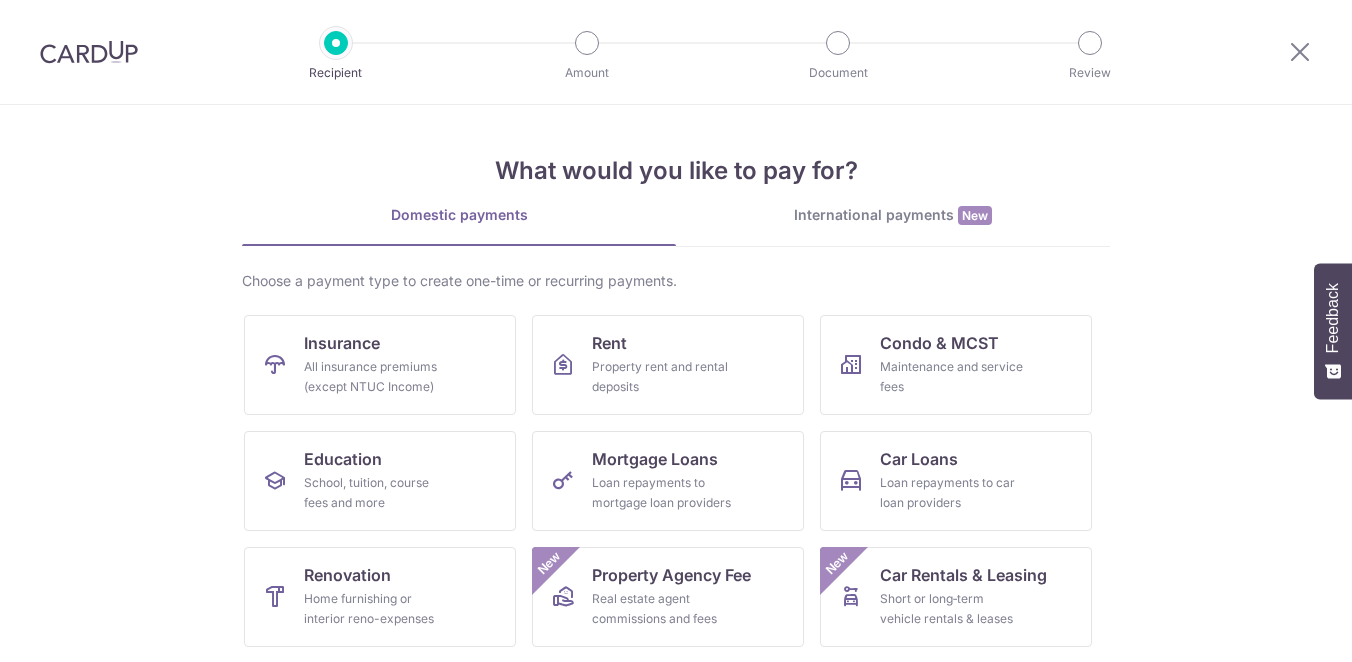 scroll, scrollTop: 0, scrollLeft: 0, axis: both 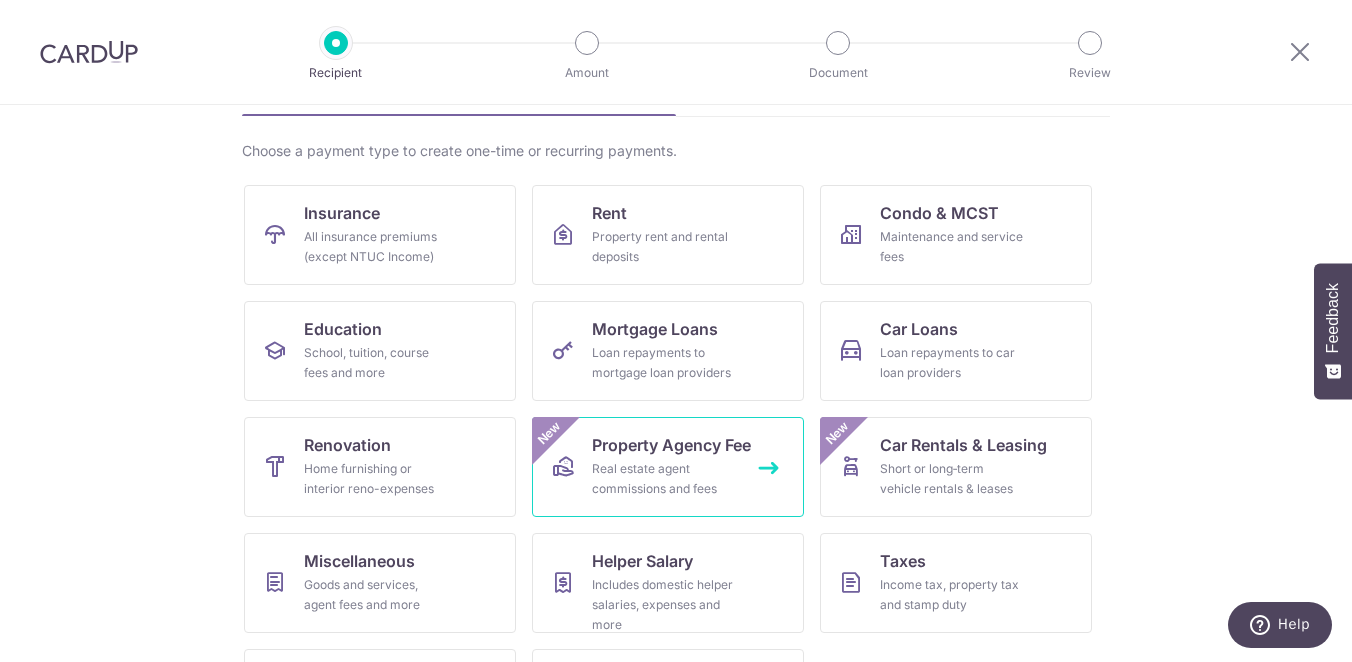 click on "Property Agency Fee" at bounding box center (671, 445) 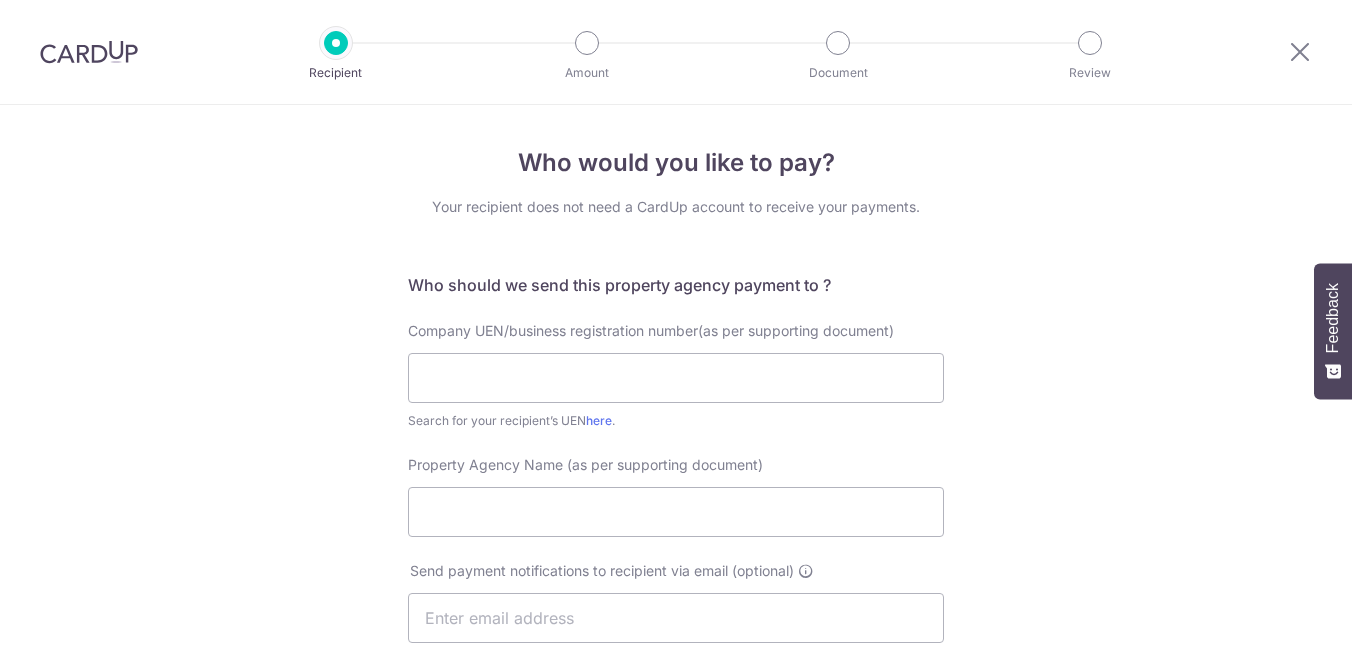 scroll, scrollTop: 0, scrollLeft: 0, axis: both 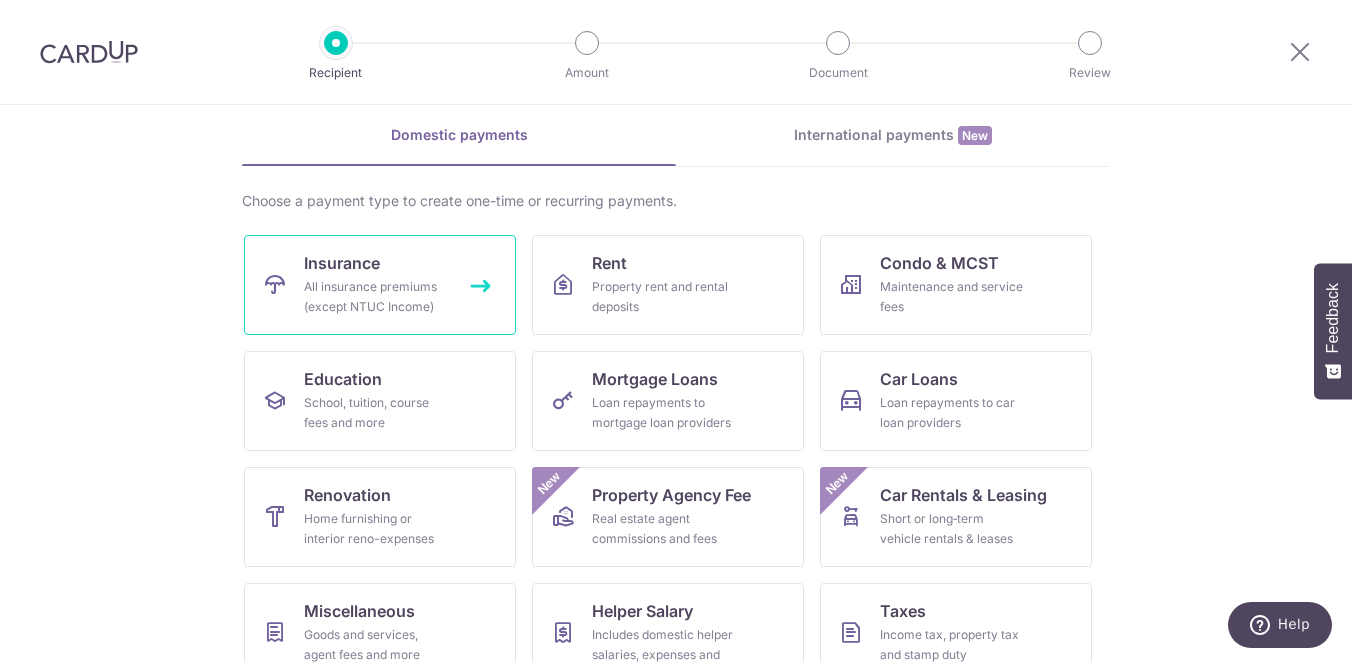 click on "Insurance All insurance premiums (except NTUC Income)" at bounding box center (380, 285) 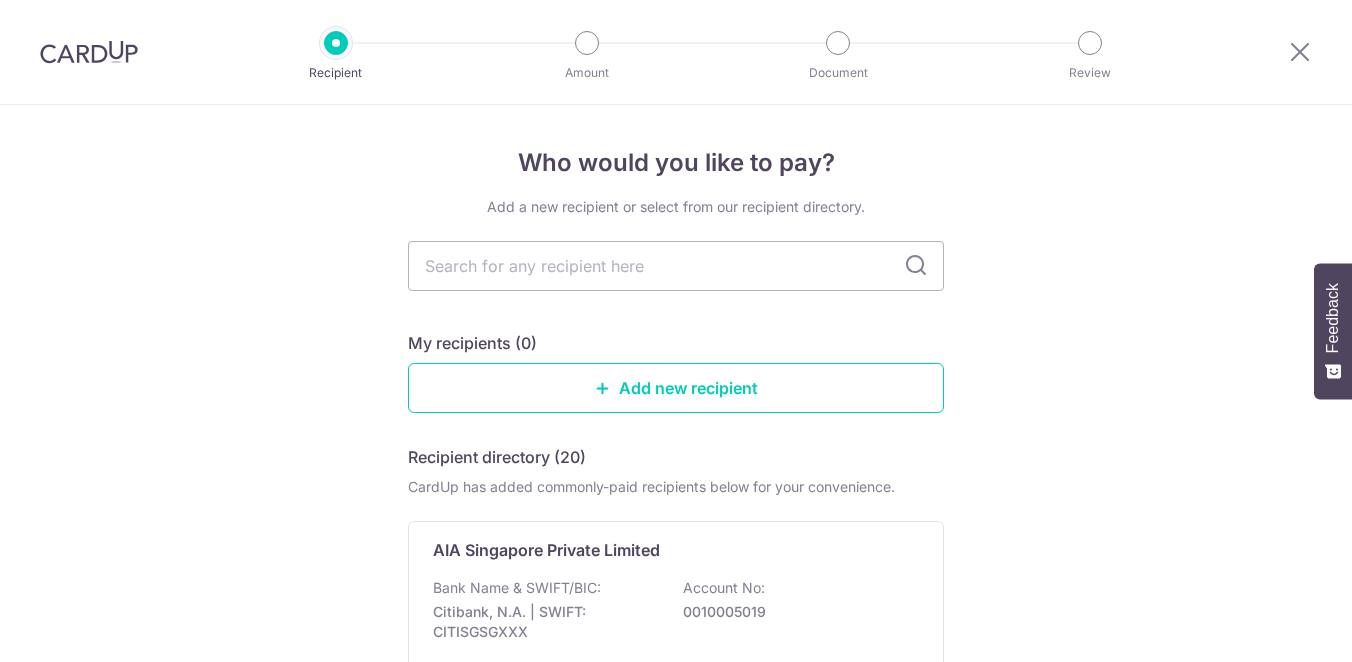 scroll, scrollTop: 0, scrollLeft: 0, axis: both 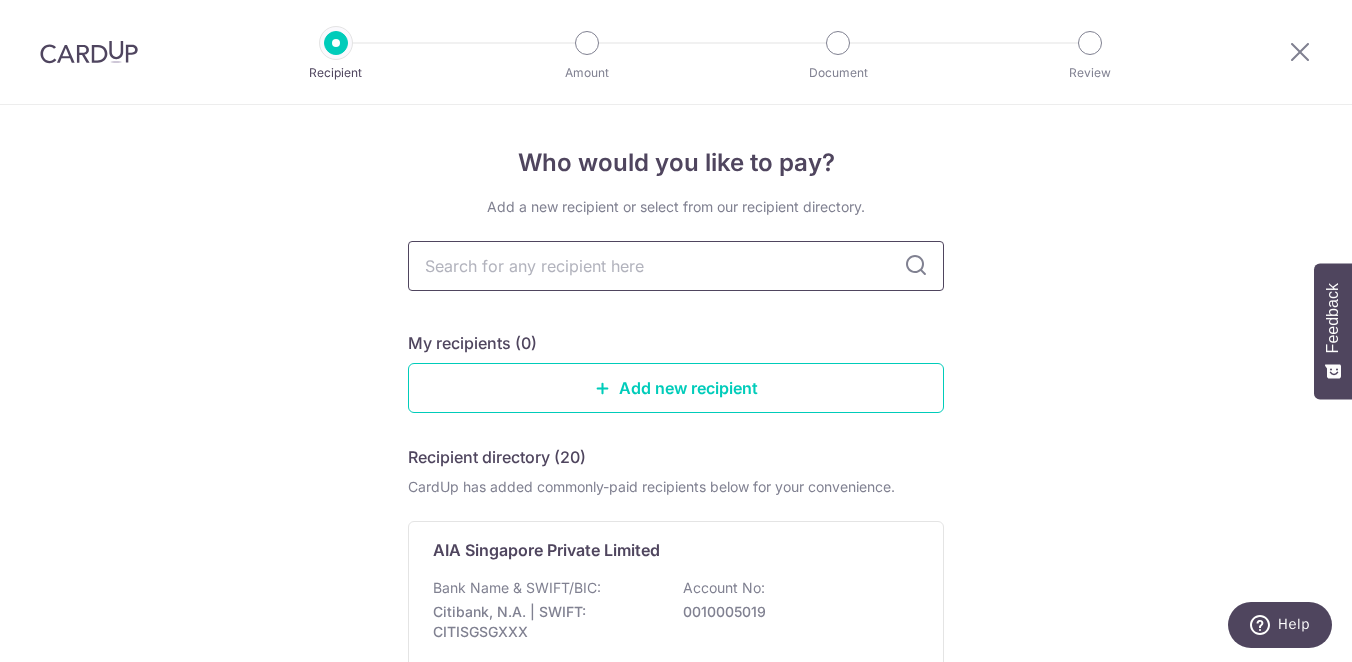 click at bounding box center [676, 266] 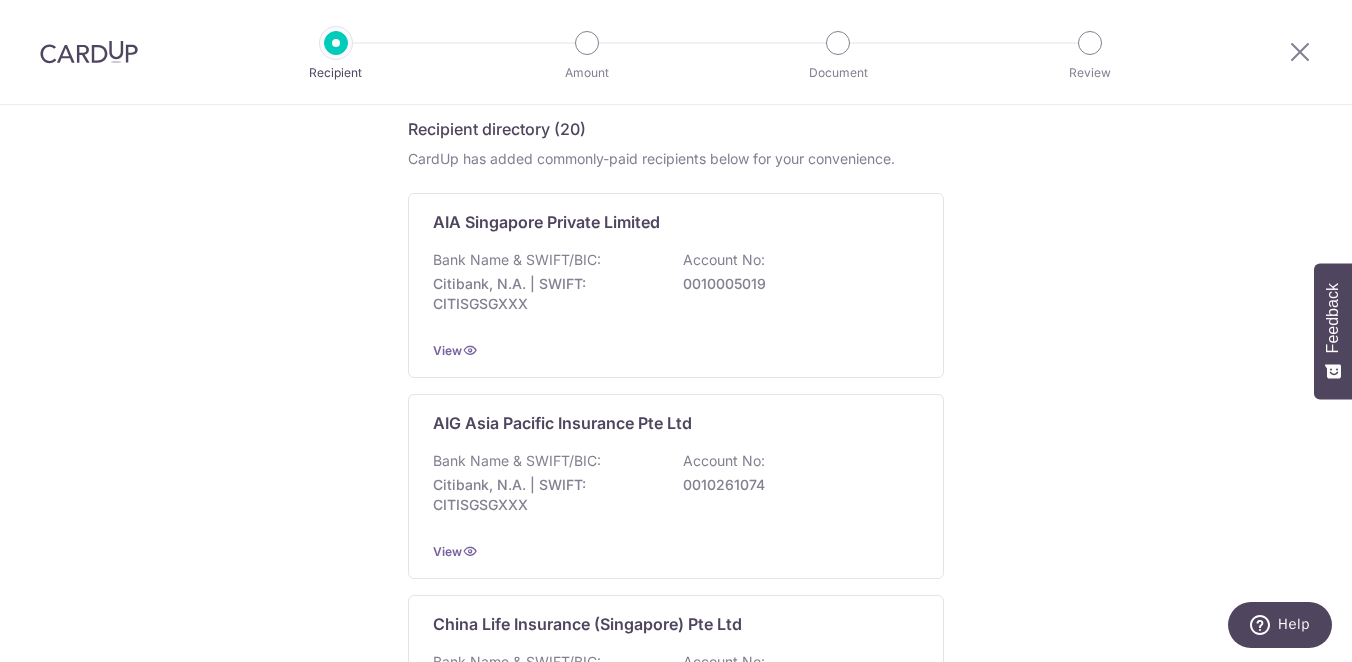 scroll, scrollTop: 0, scrollLeft: 0, axis: both 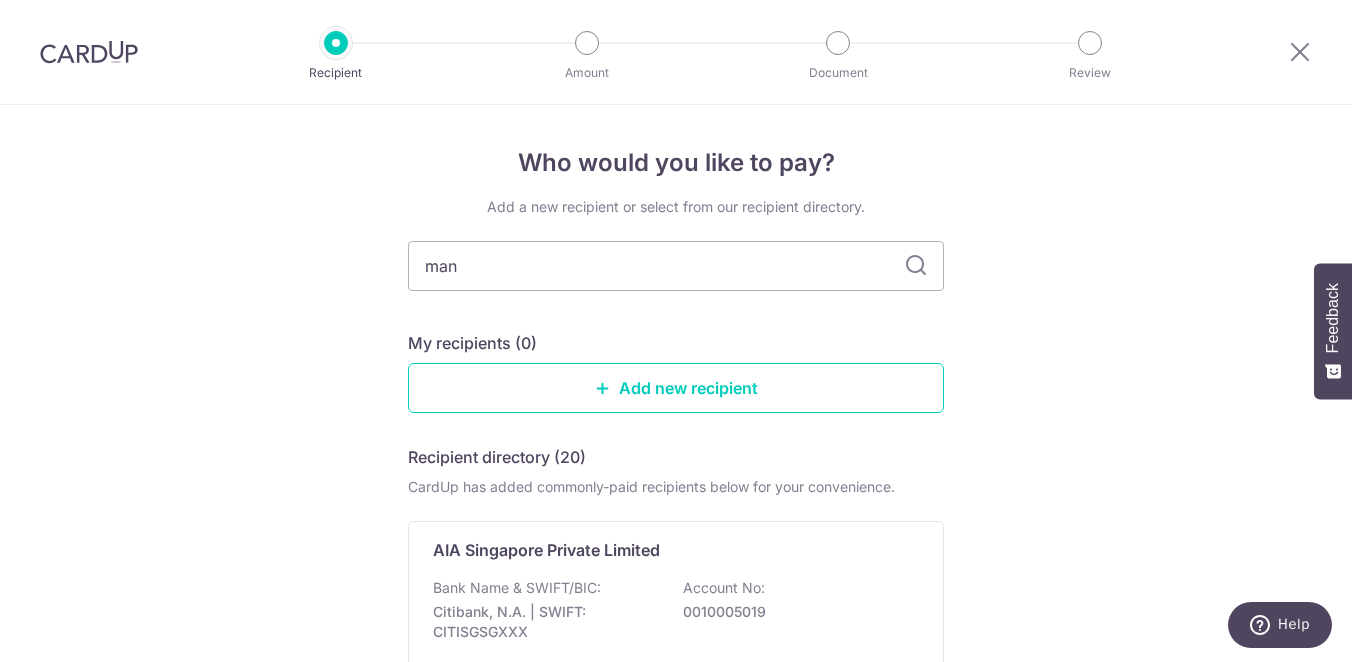 type on "manu" 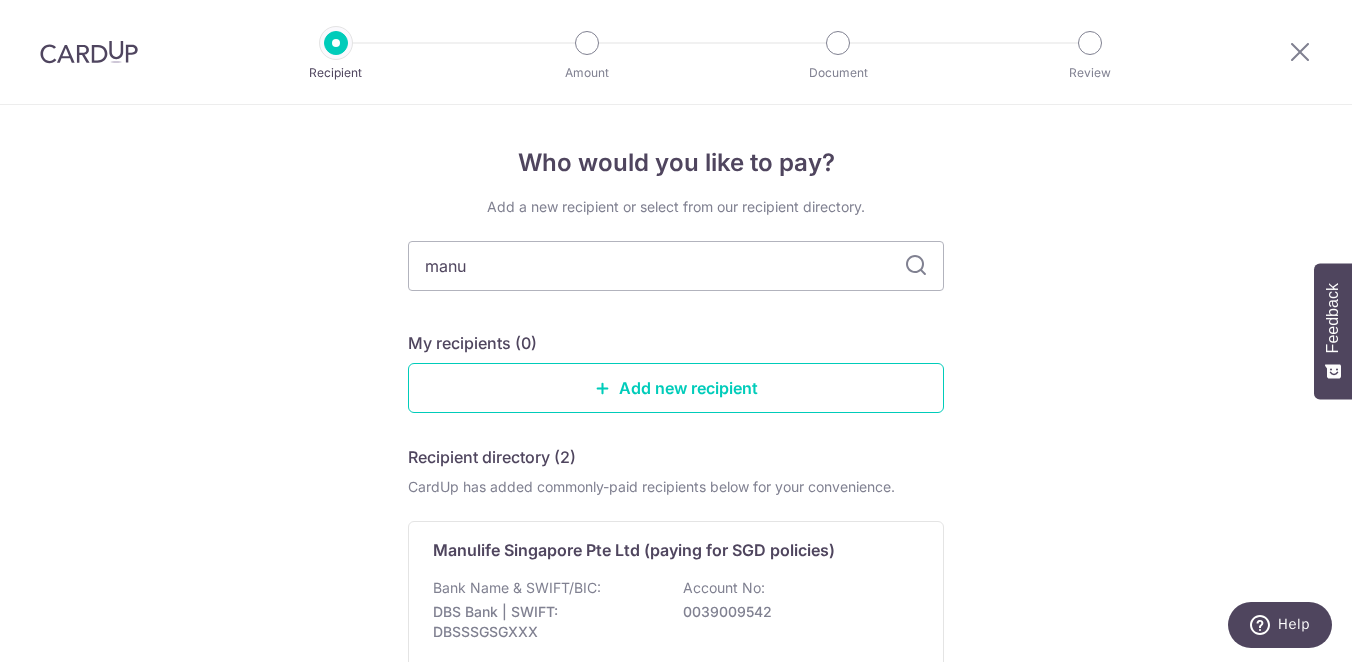 scroll, scrollTop: 321, scrollLeft: 0, axis: vertical 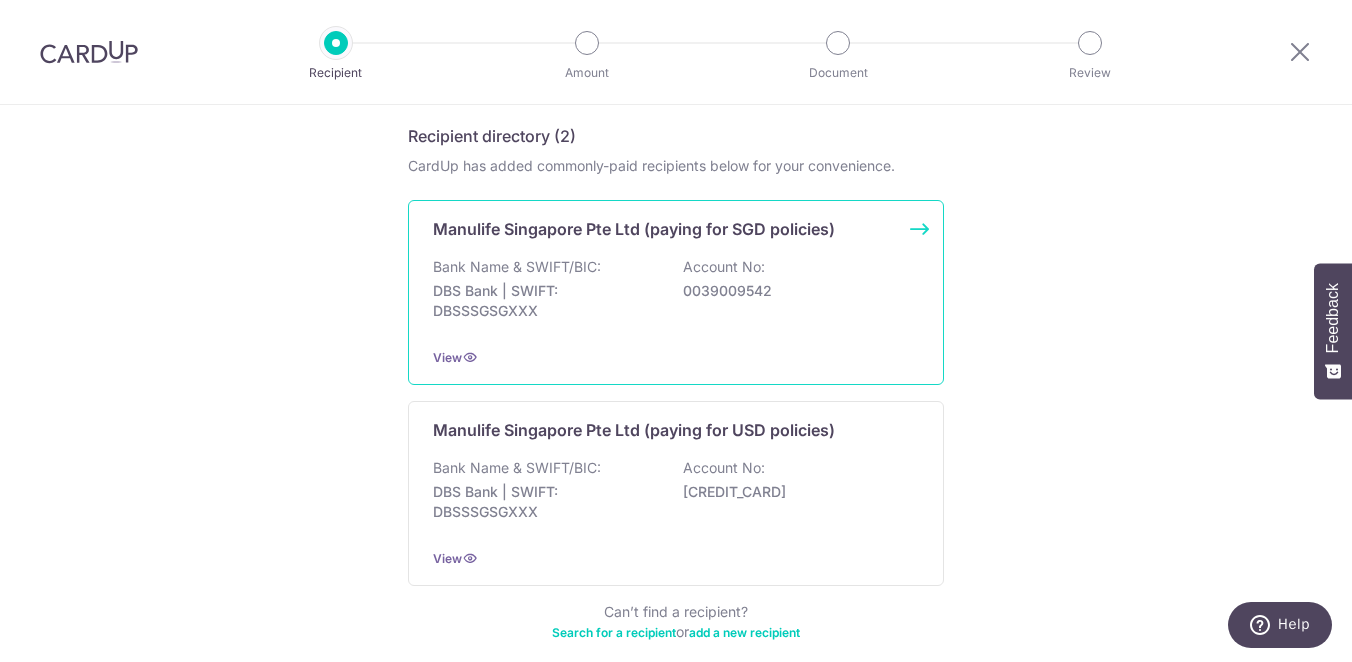 click on "DBS Bank | SWIFT: DBSSSGSGXXX" at bounding box center [545, 301] 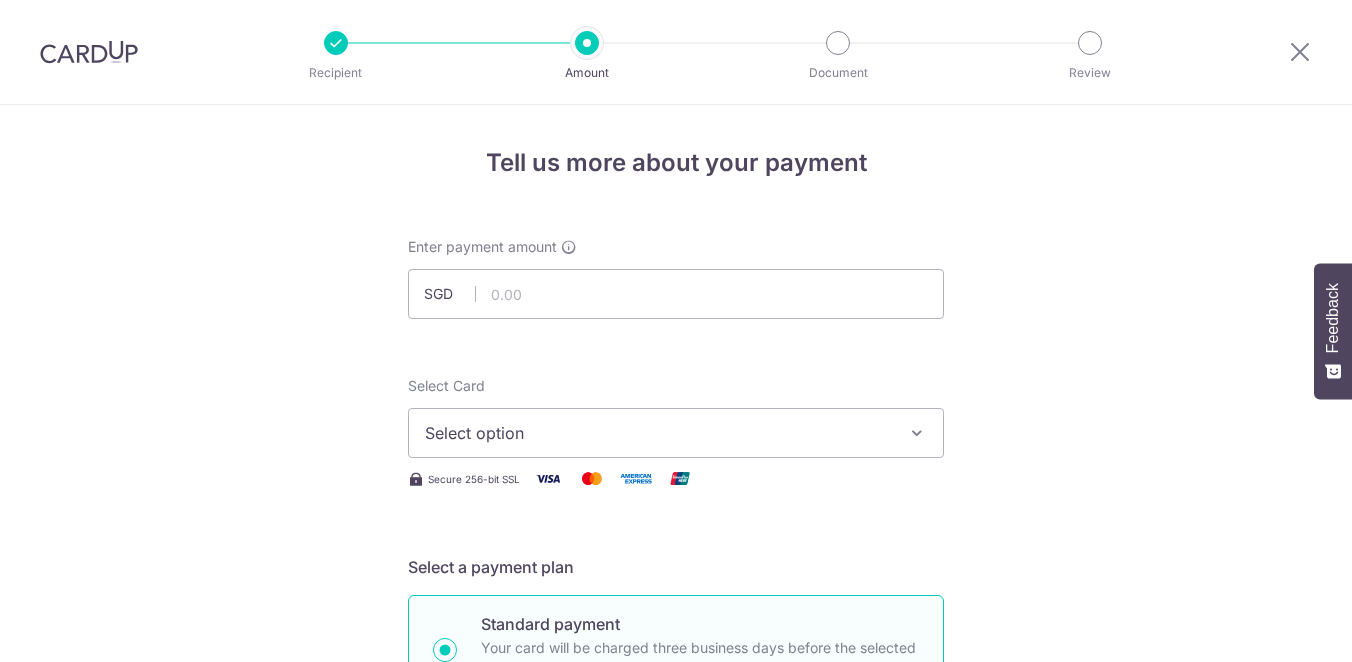 scroll, scrollTop: 0, scrollLeft: 0, axis: both 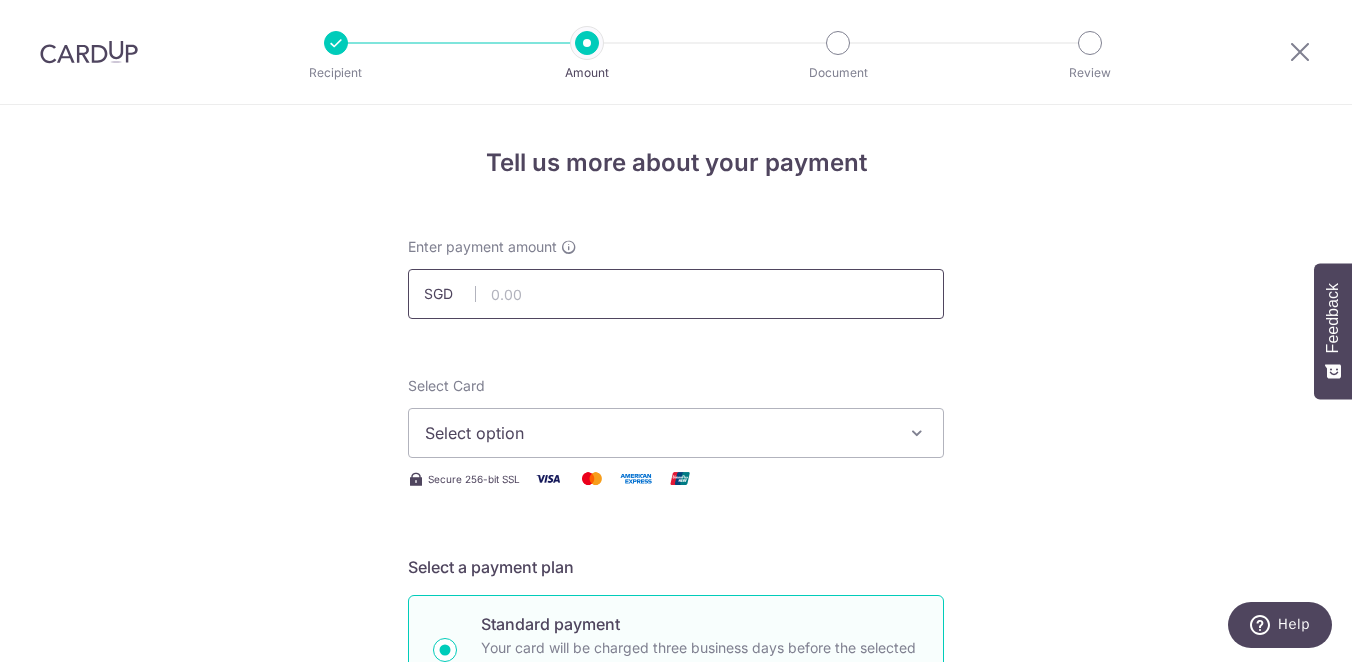 click at bounding box center [676, 294] 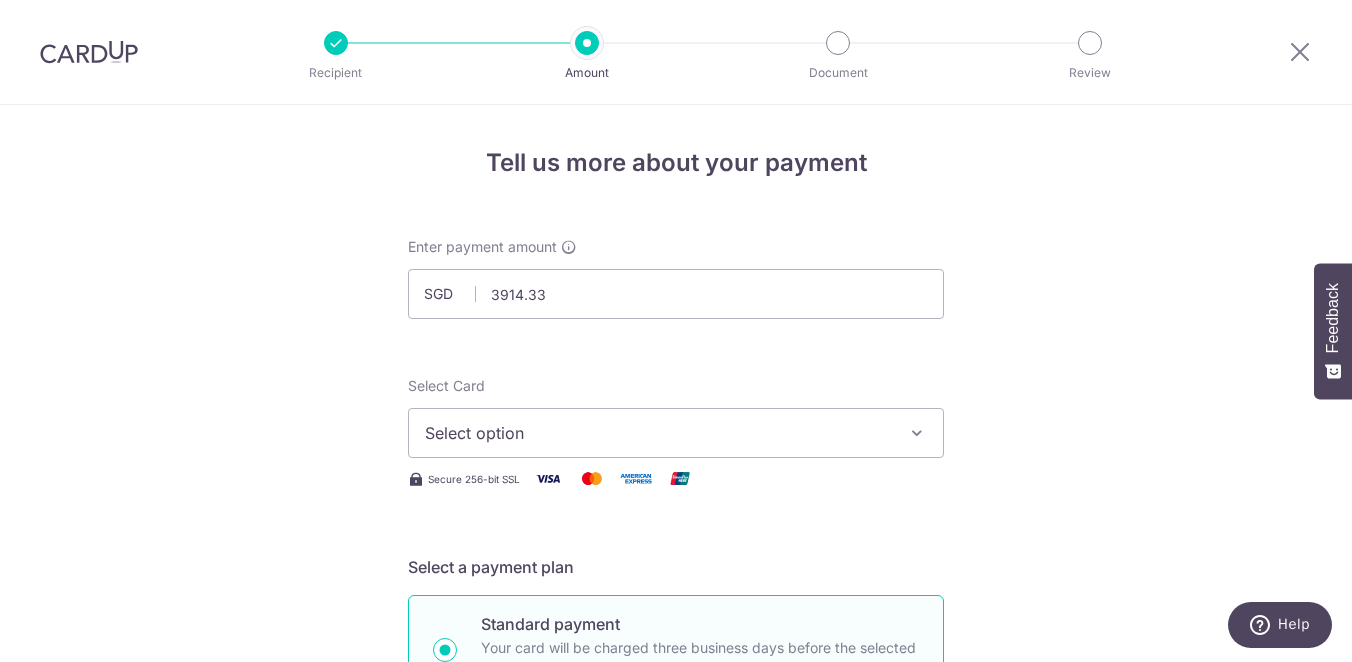 type on "3,914.33" 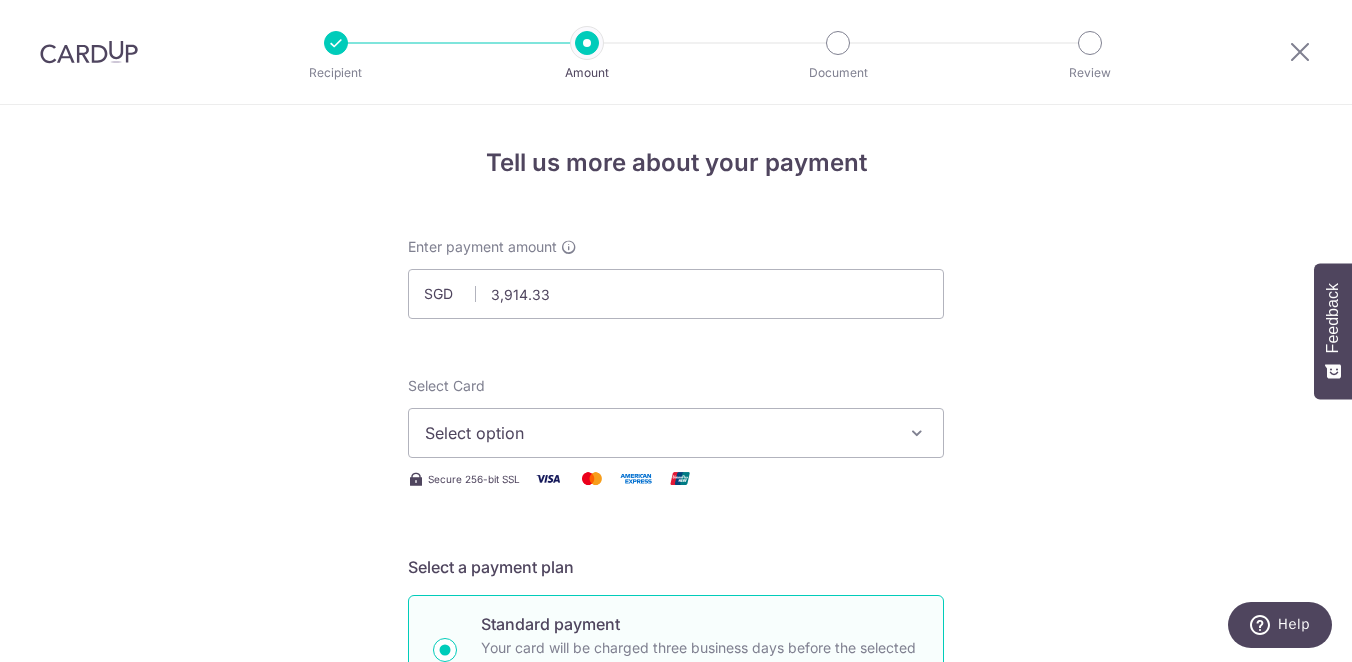 click on "Select option" at bounding box center (658, 433) 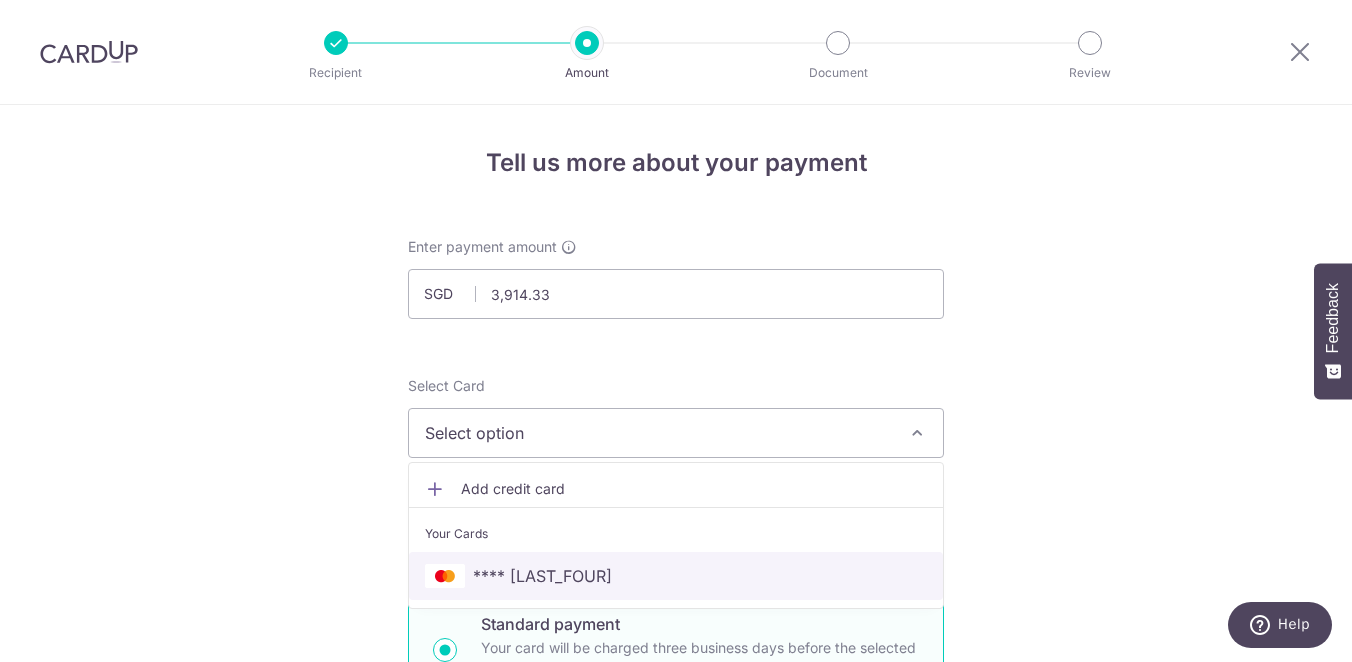click on "**** [CARD]" at bounding box center (676, 576) 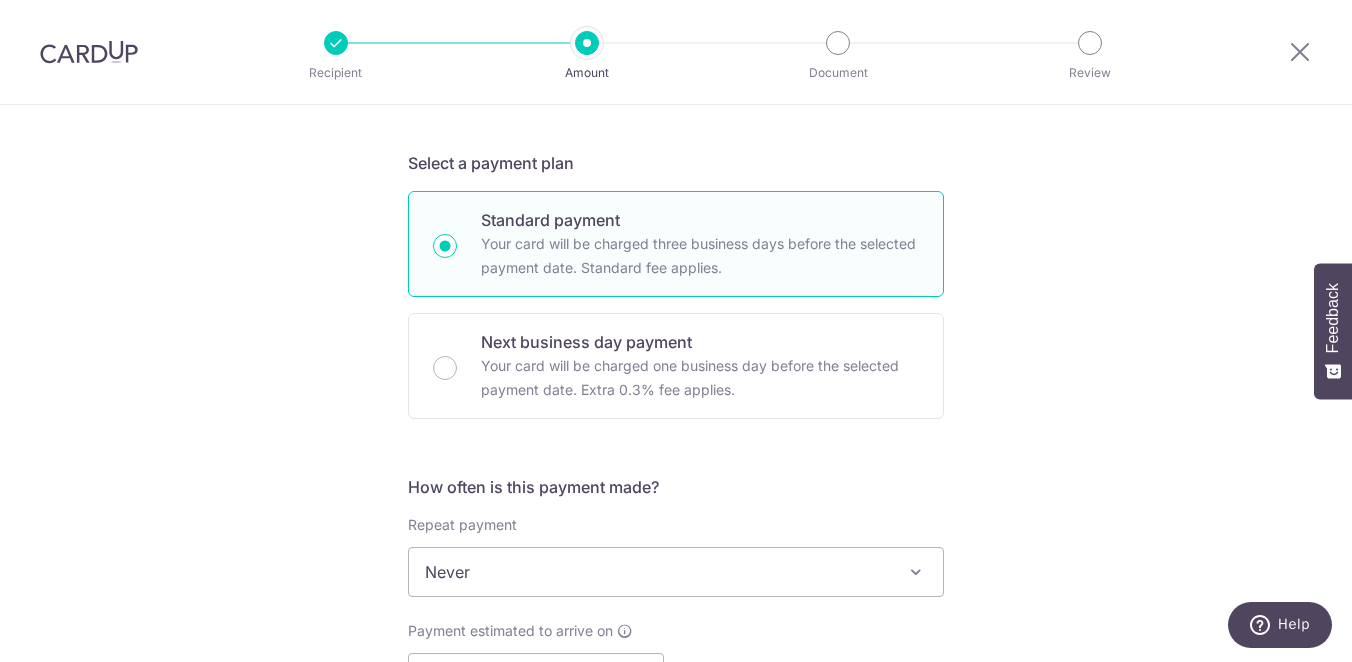 scroll, scrollTop: 725, scrollLeft: 0, axis: vertical 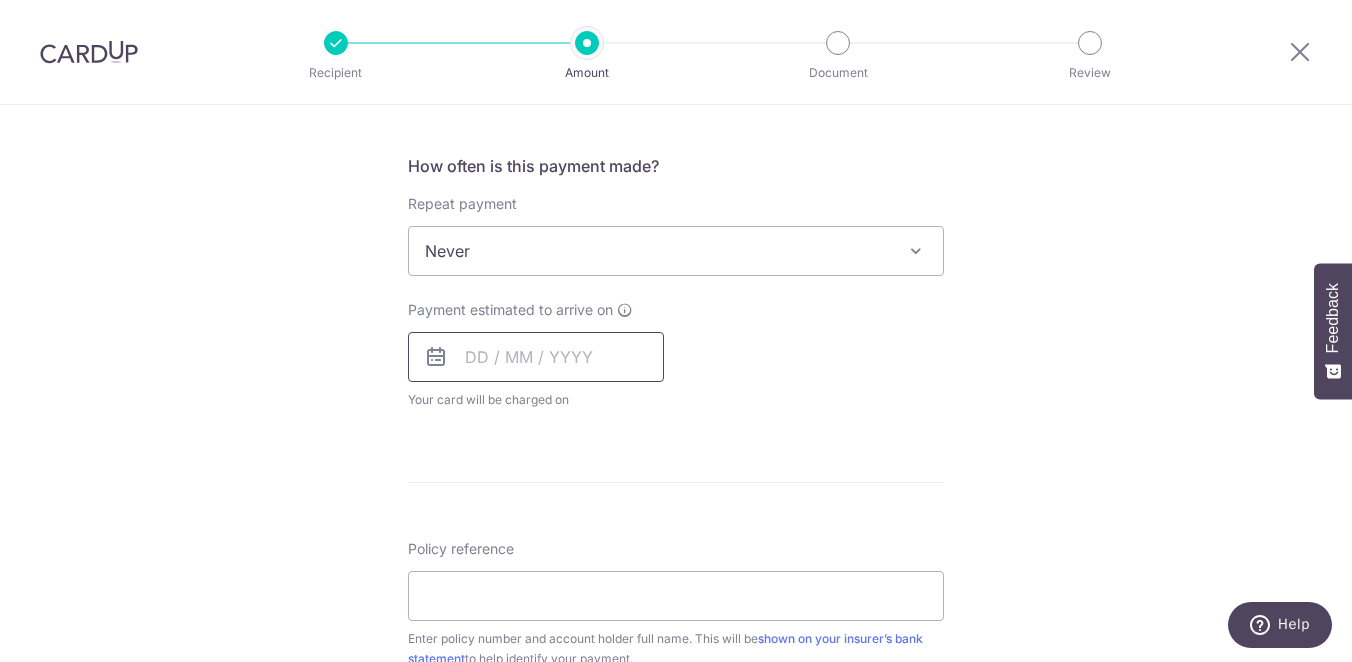click at bounding box center [536, 357] 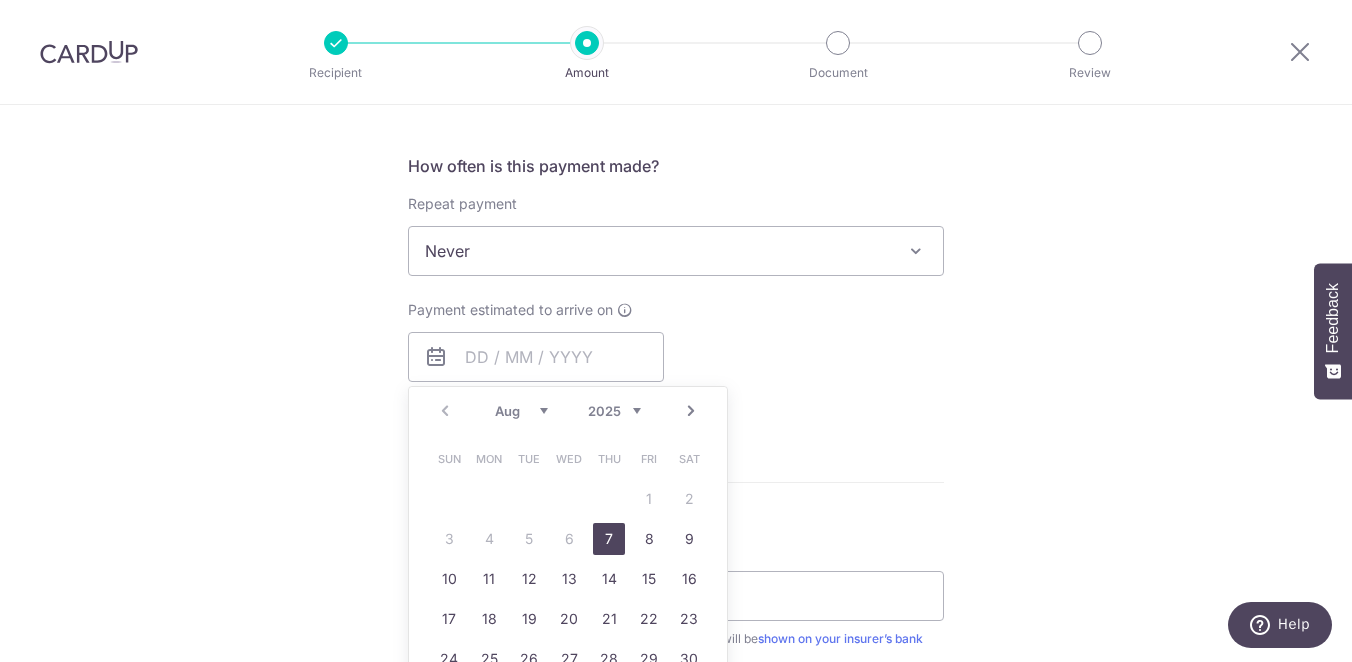 click on "How often is this payment made?
Repeat payment
Never
Every week
Every month
Every quarter
Every half a year
Every year Never
To set up monthly income tax payments on CardUp, please ensure the following:     Keep GIRO active   First payment through GIRO   Limit of 11 months scheduling   Upload Notice of Assessment    For more details, refer to this guide:  CardUp Help - Monthly Income Tax Payments
Payment estimated to arrive on
Prev Next Aug Sep Oct Nov Dec 2025 2026 2027 2028 2029 2030 2031 2032 2033 2034 2035 Sun Mon Tue Wed Thu Fri Sat           1 2 3 4 5 6 7 8 9 10 11 12 13 14 15 16 17 18 19 20 21 22 23 24 25 26 27 28 29 30 31             Why are some dates not available?
Your card will be charged on   for the first payment" at bounding box center (676, 290) 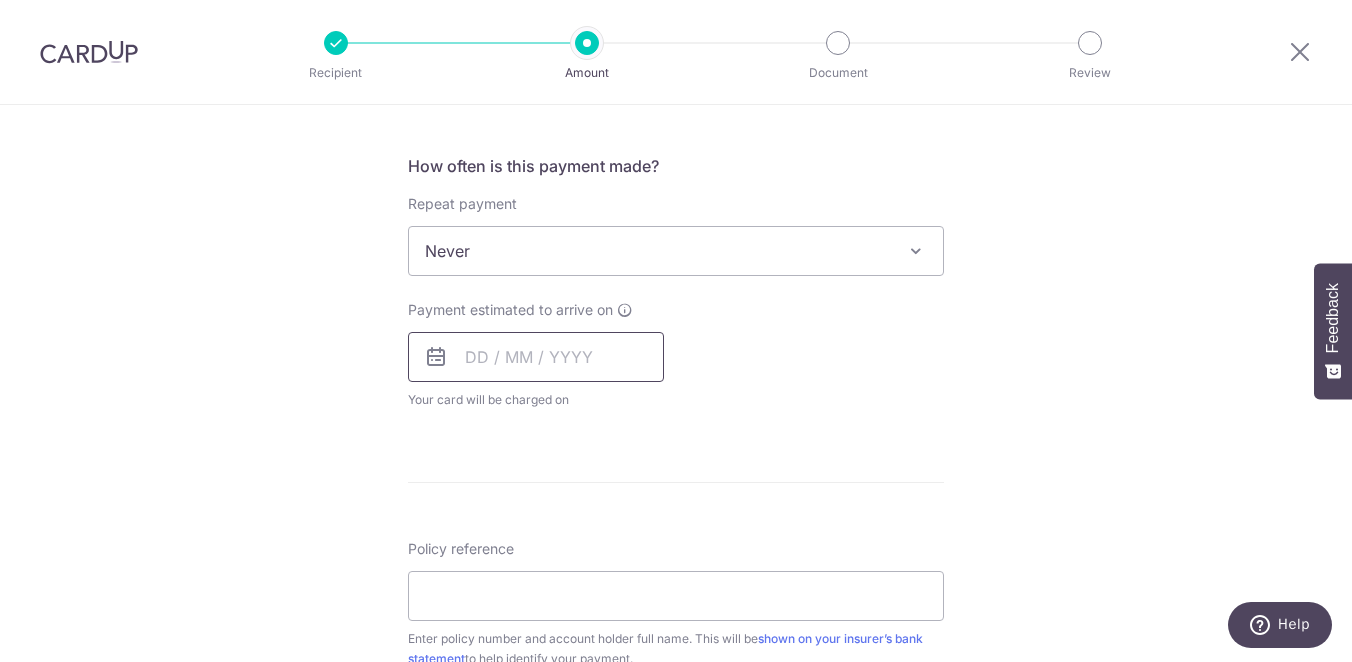 click at bounding box center (536, 357) 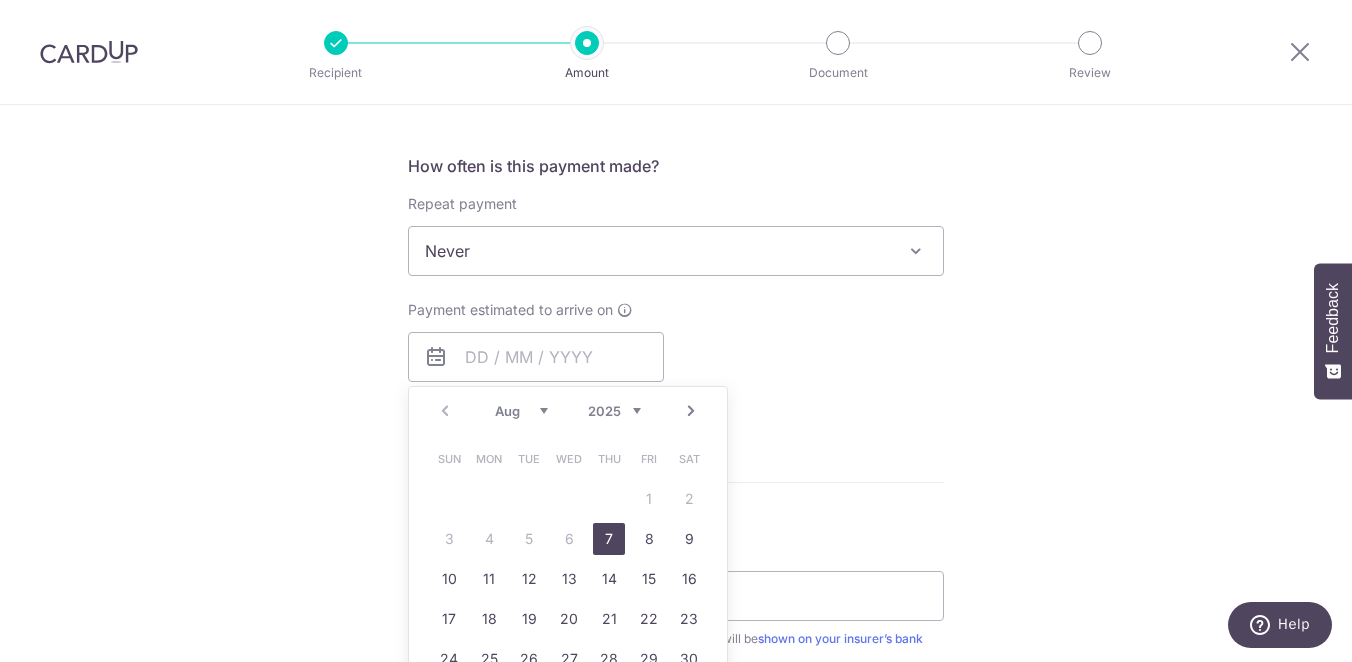 click on "7" at bounding box center [609, 539] 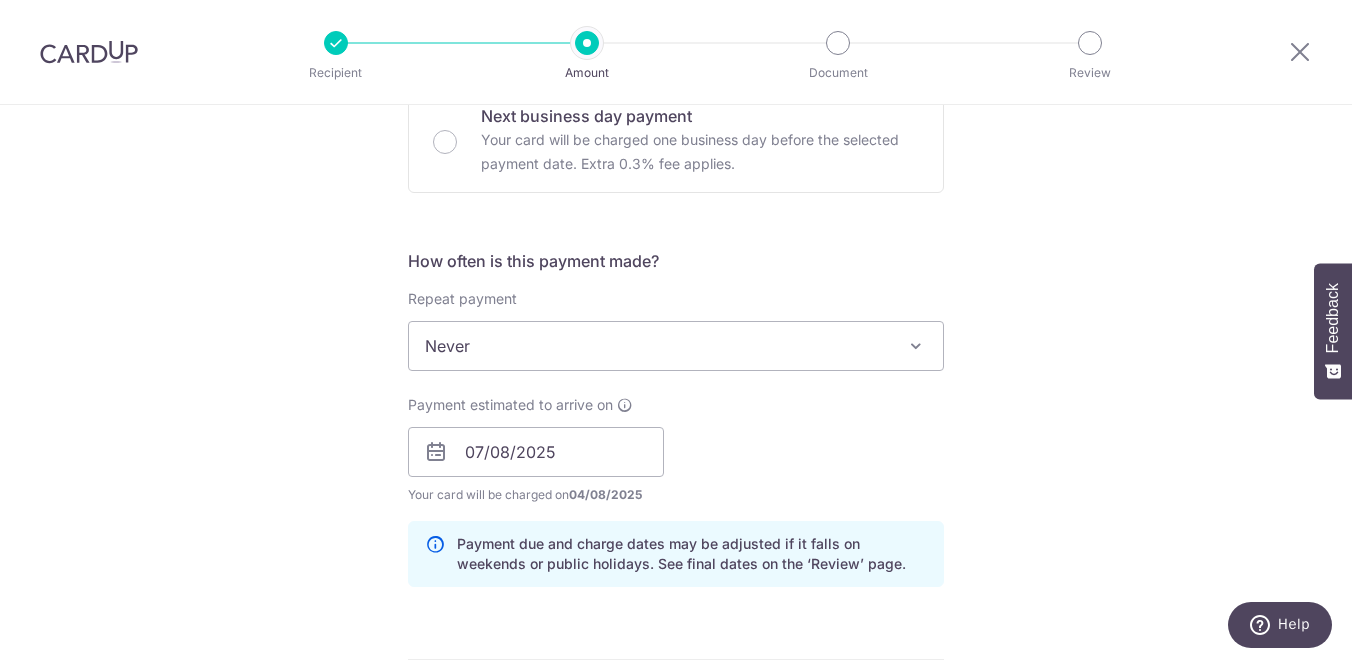 scroll, scrollTop: 871, scrollLeft: 0, axis: vertical 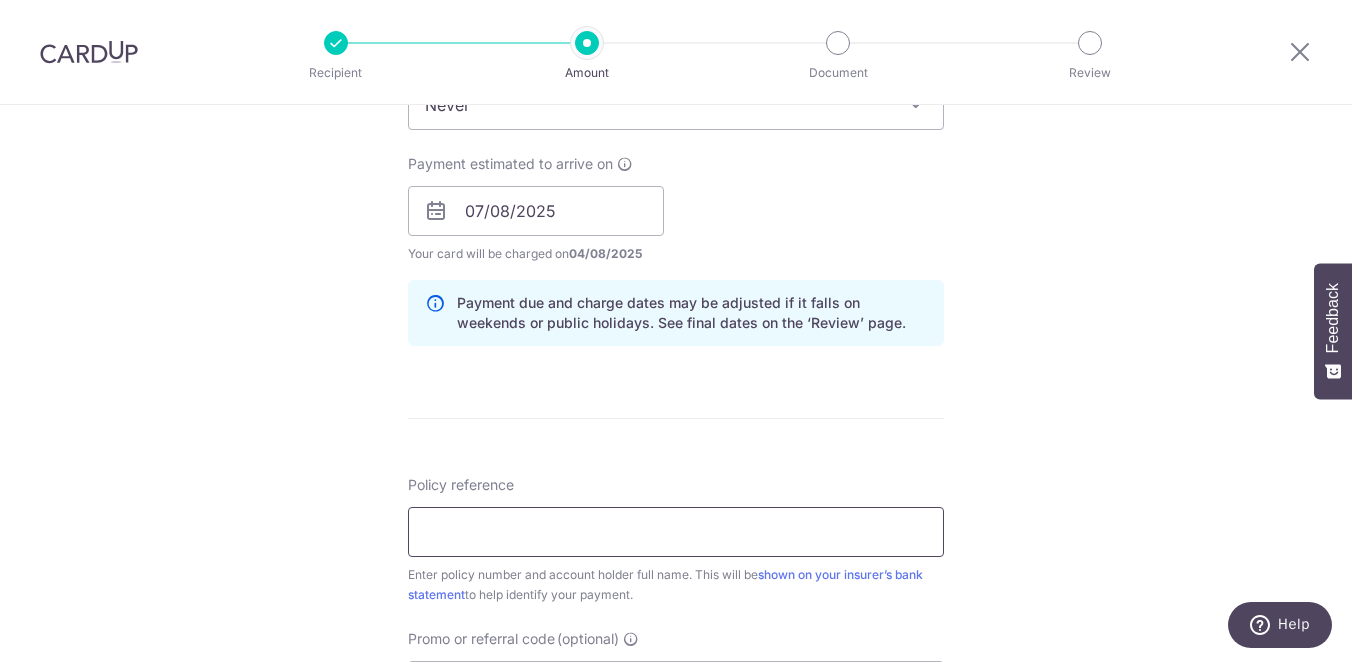 click on "Policy reference" at bounding box center (676, 532) 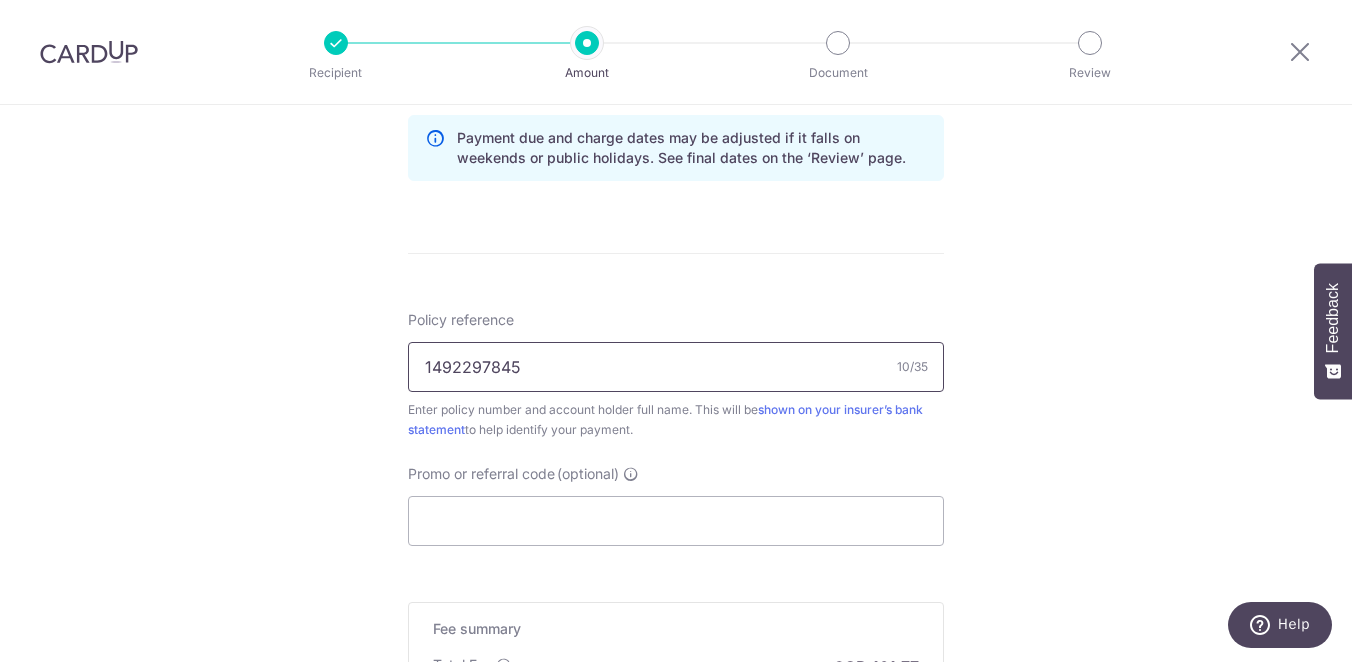 scroll, scrollTop: 1138, scrollLeft: 0, axis: vertical 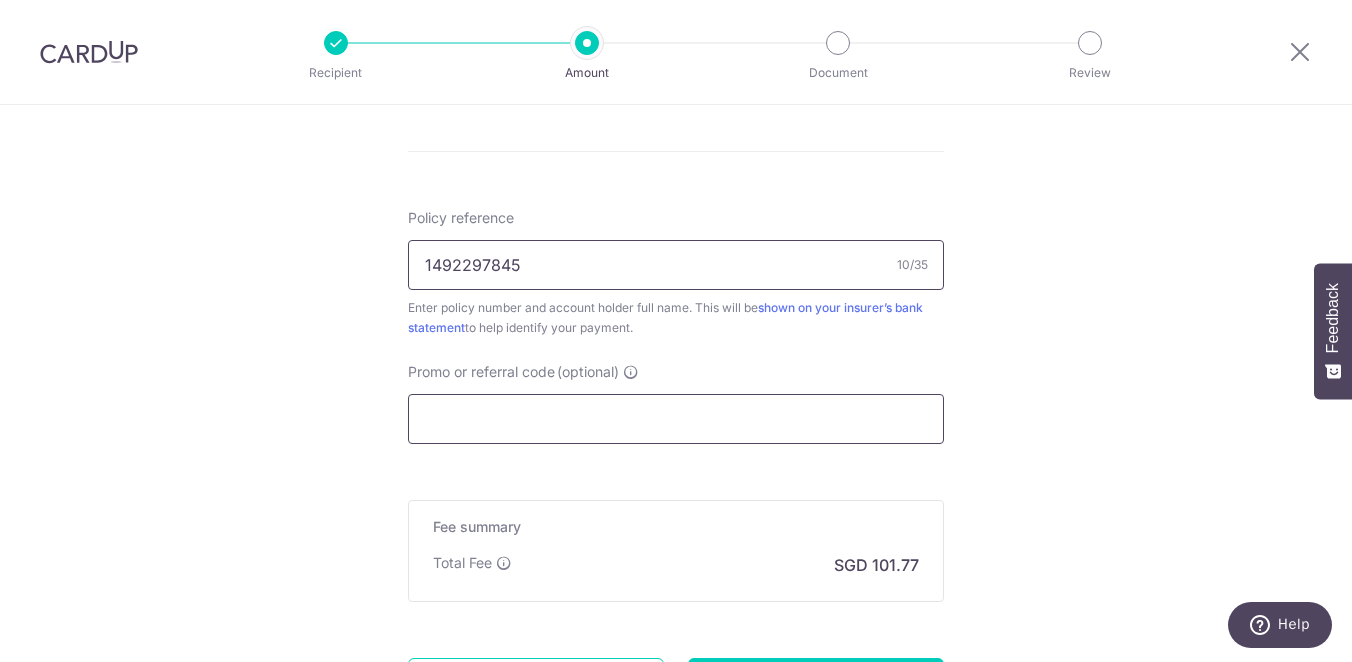 type on "1492297845" 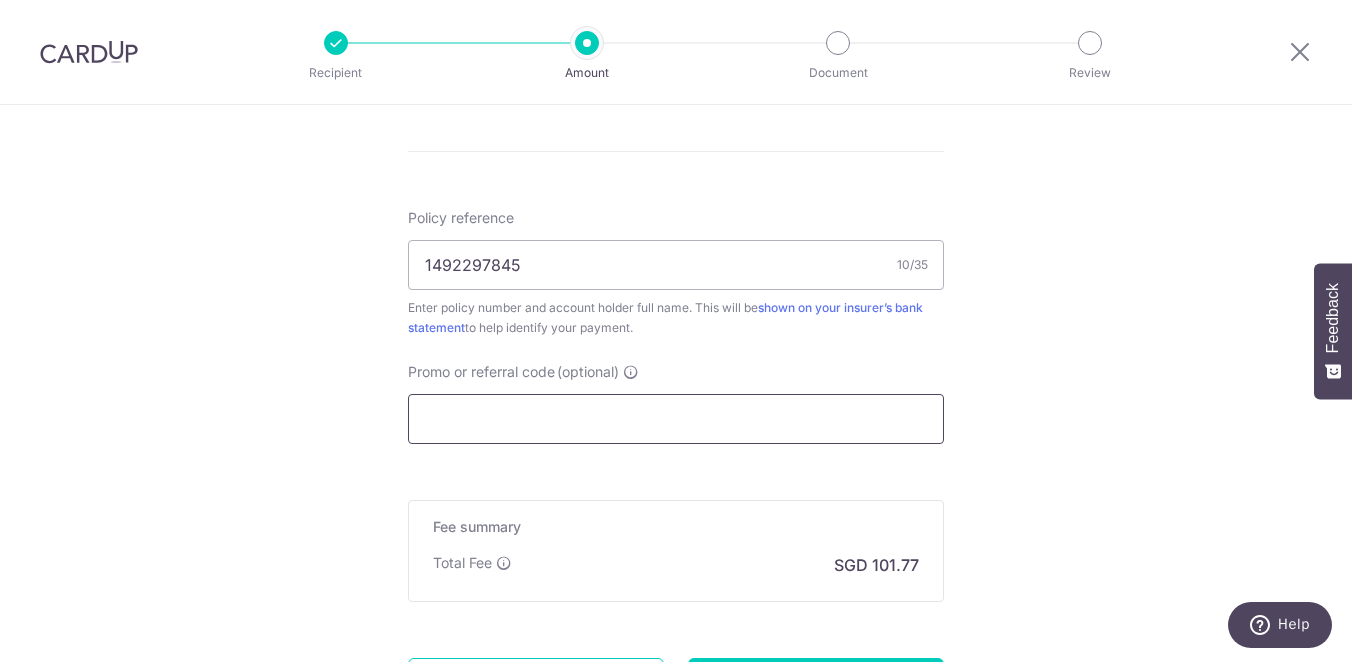 click on "Promo or referral code
(optional)" at bounding box center [676, 419] 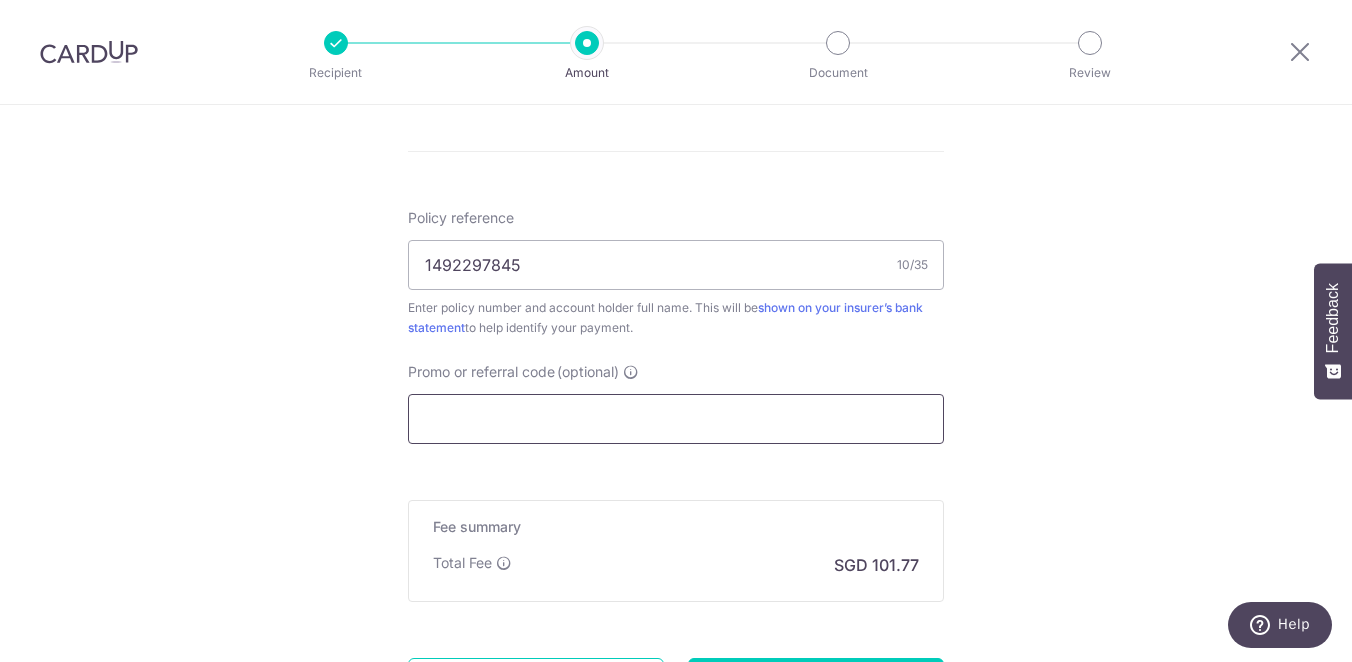 scroll, scrollTop: 1334, scrollLeft: 0, axis: vertical 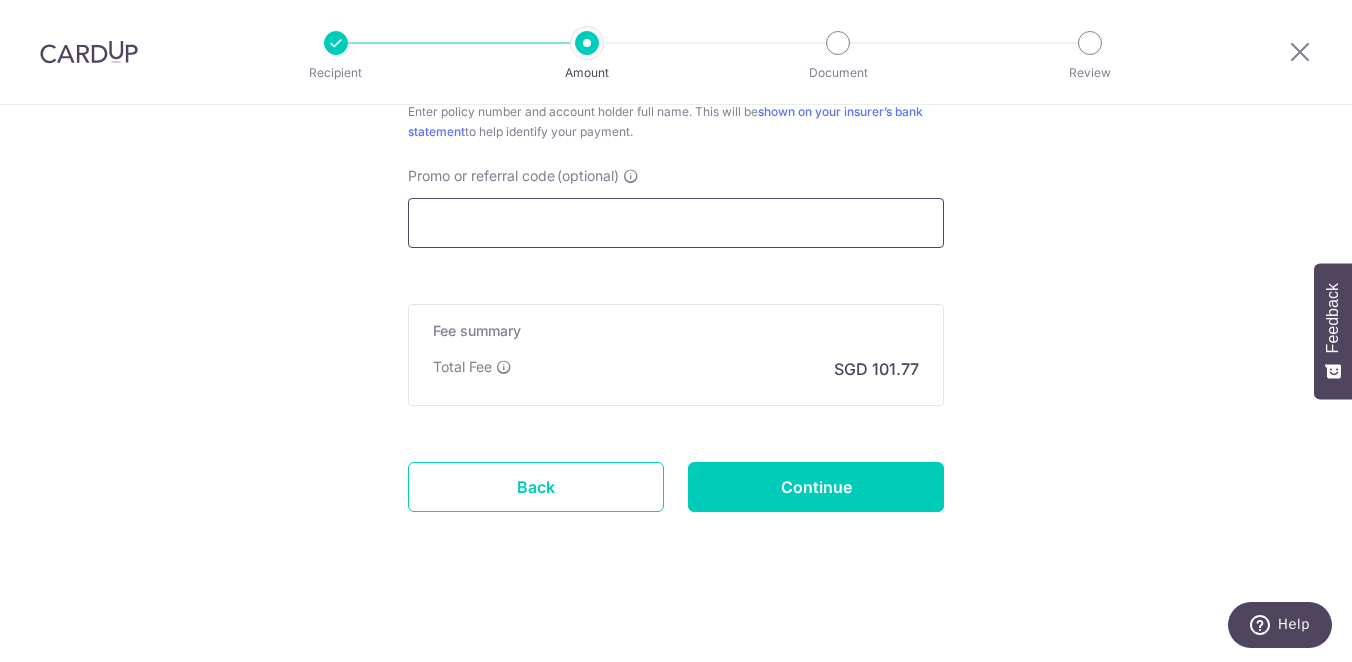 paste on "OFF225" 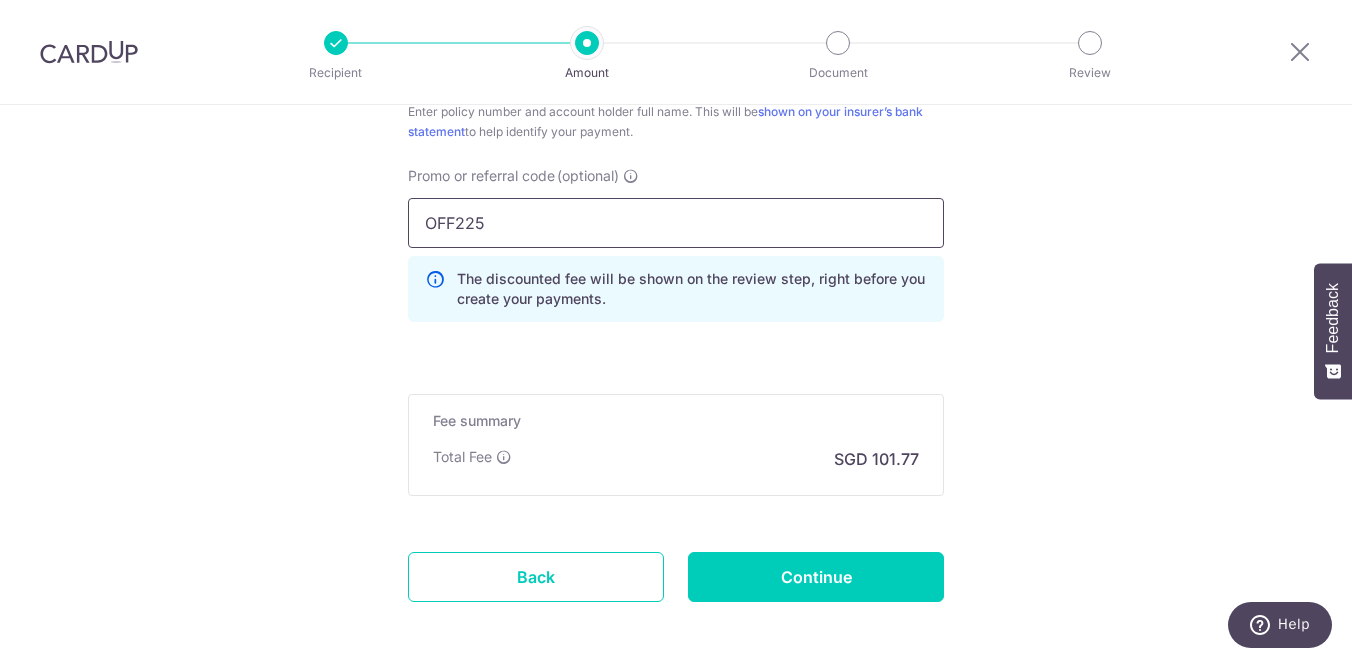 type on "OFF225" 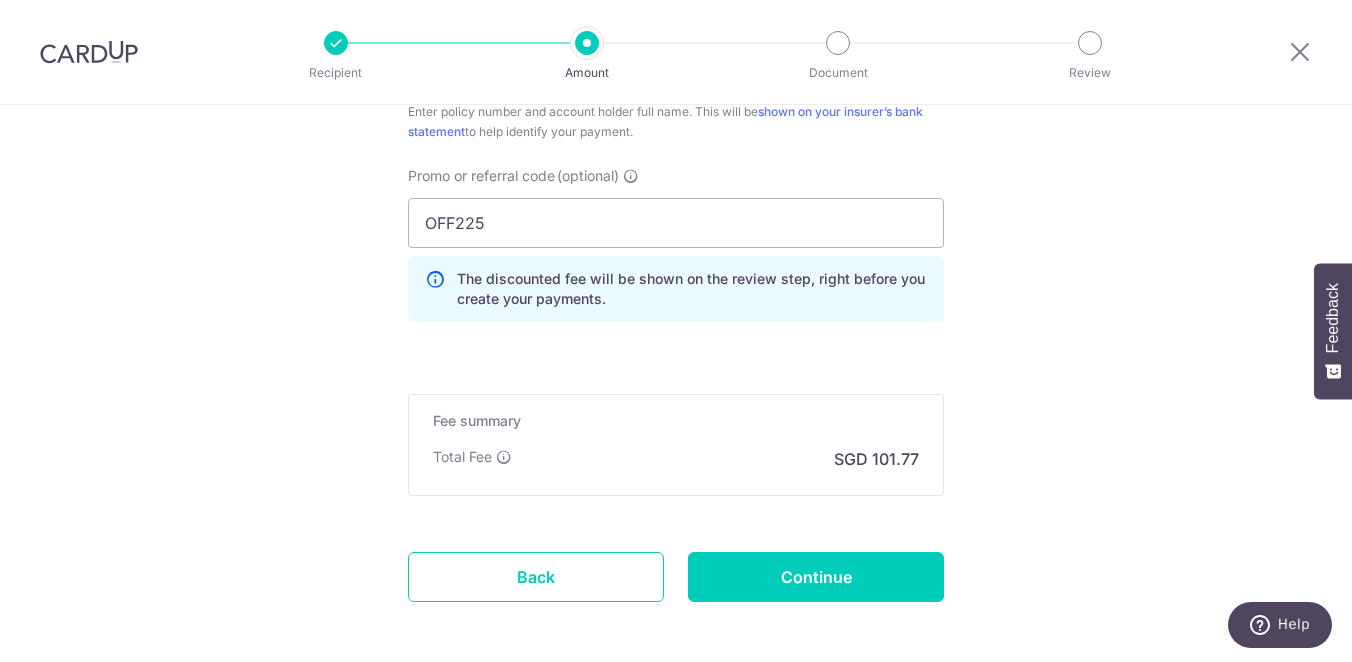 click on "Tell us more about your payment
Enter payment amount
SGD
3,914.33
3914.33
Select Card
**** 6318
Add credit card
Your Cards
**** 6318
Secure 256-bit SSL
Text
New card details
Card
Secure 256-bit SSL" at bounding box center [676, -239] 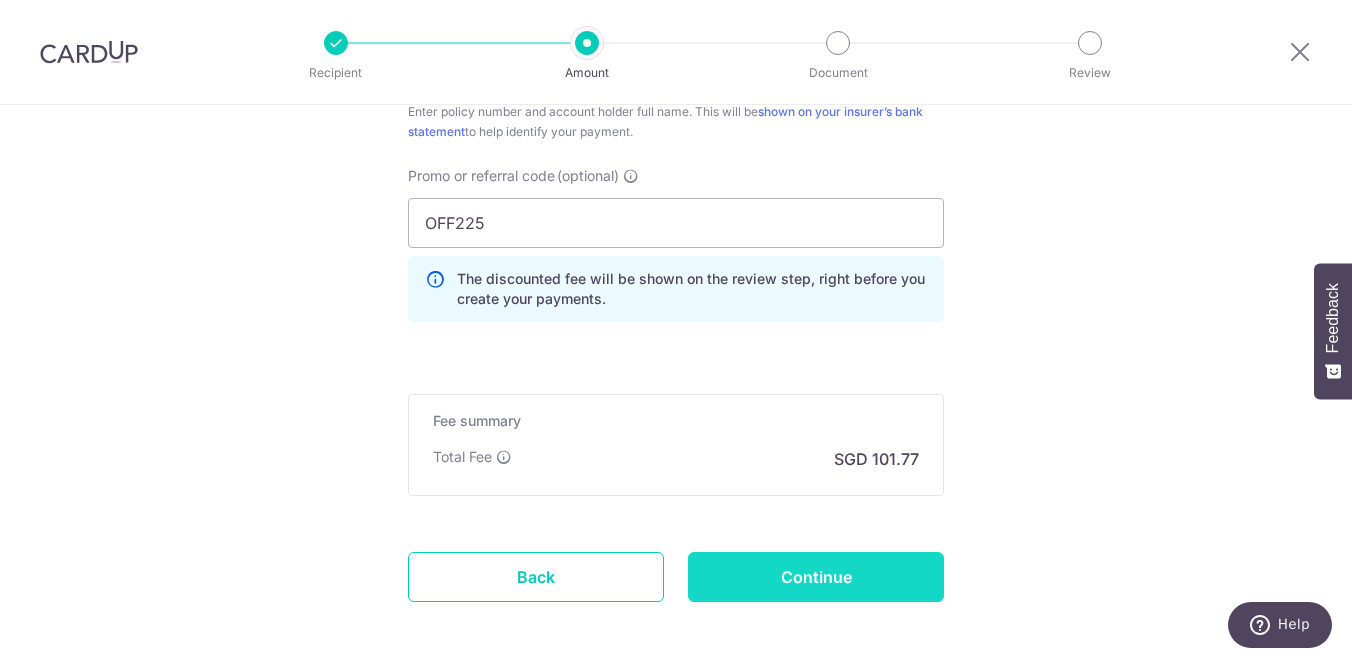 click on "Continue" at bounding box center [816, 577] 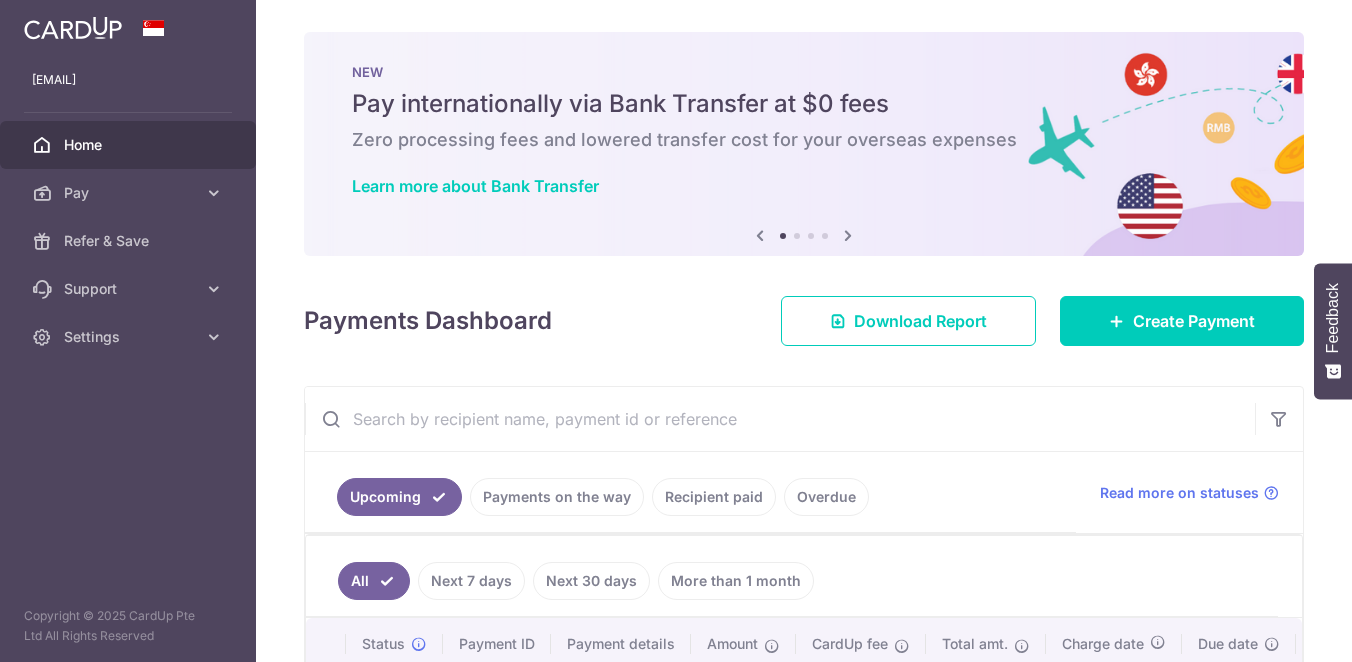 scroll, scrollTop: 0, scrollLeft: 0, axis: both 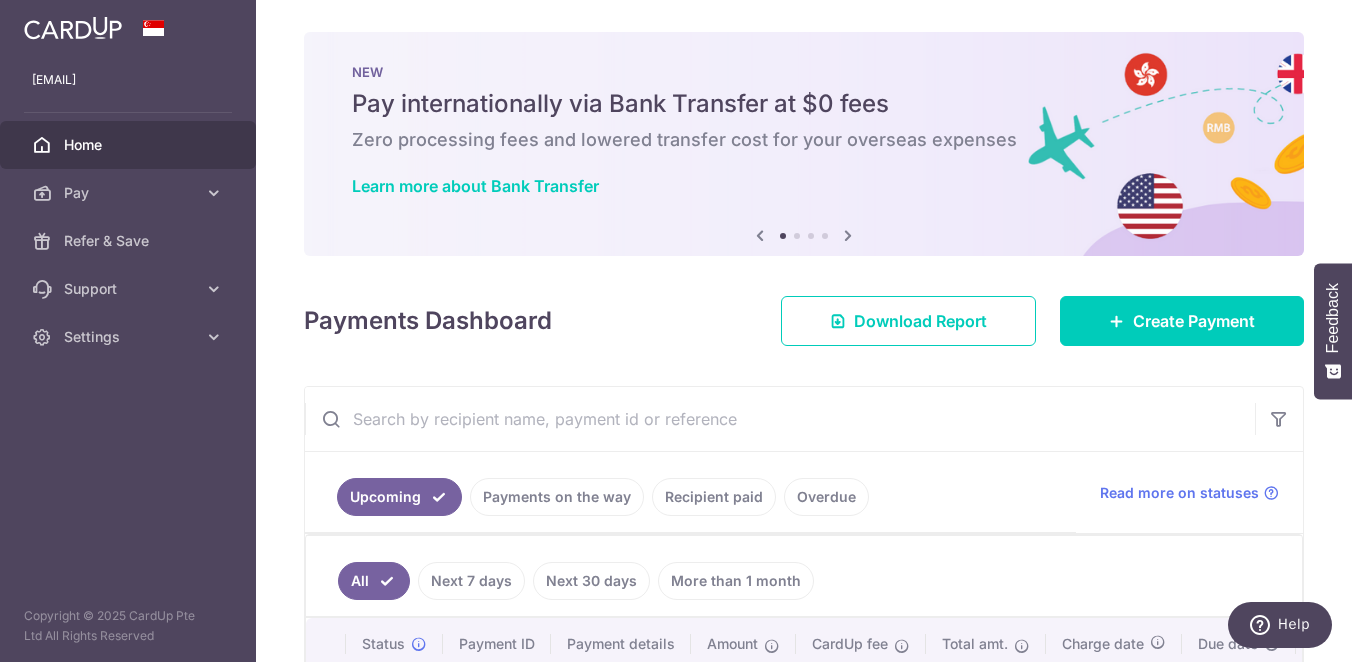 click on "Home" at bounding box center (130, 145) 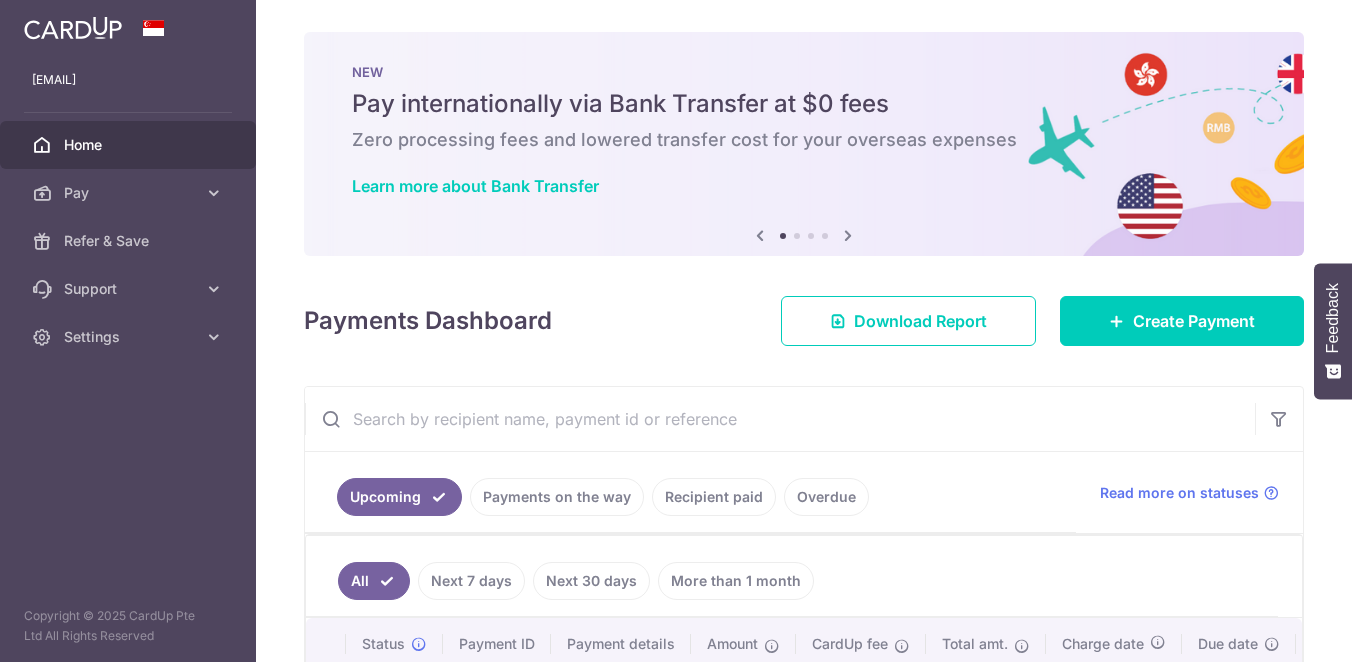 scroll, scrollTop: 0, scrollLeft: 0, axis: both 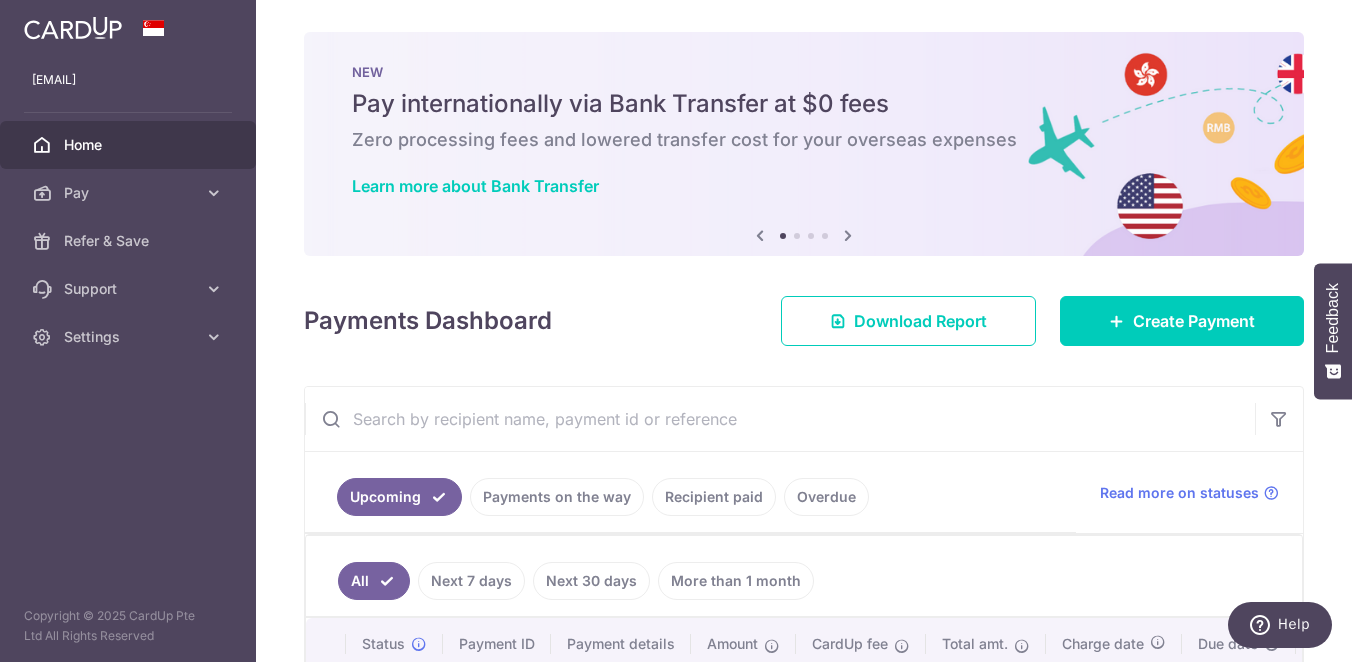 click at bounding box center [128, 28] 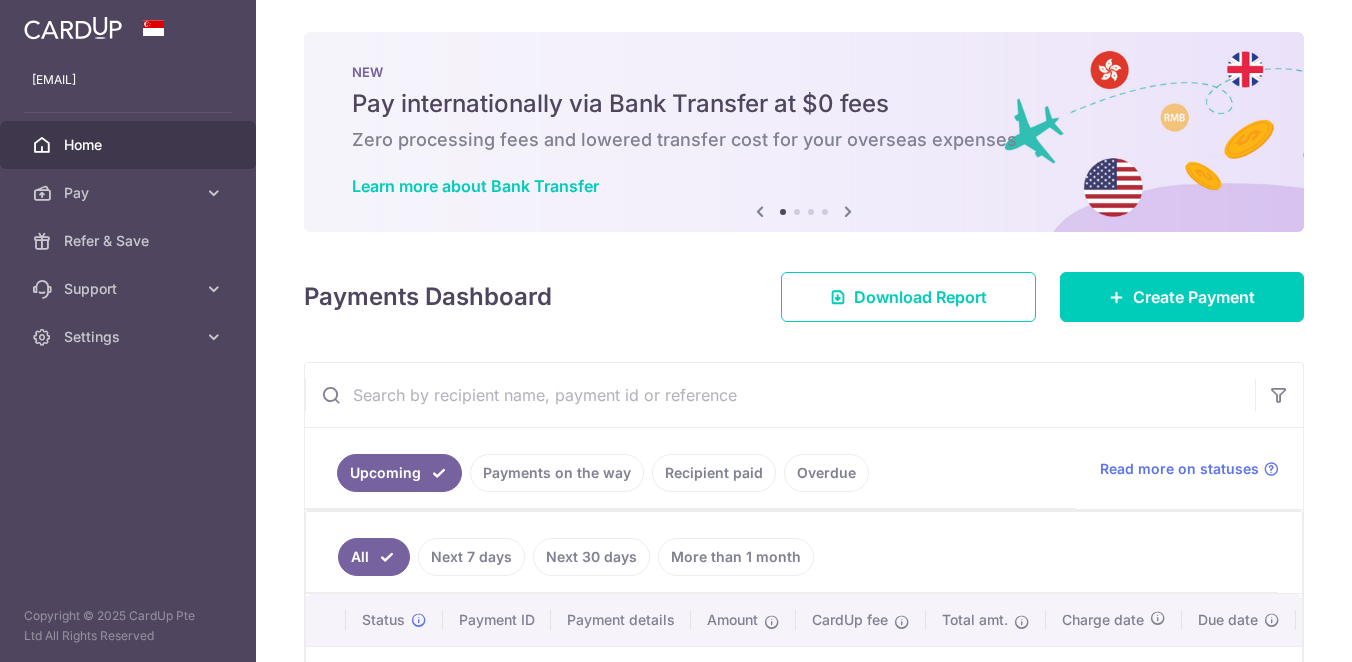 scroll, scrollTop: 0, scrollLeft: 0, axis: both 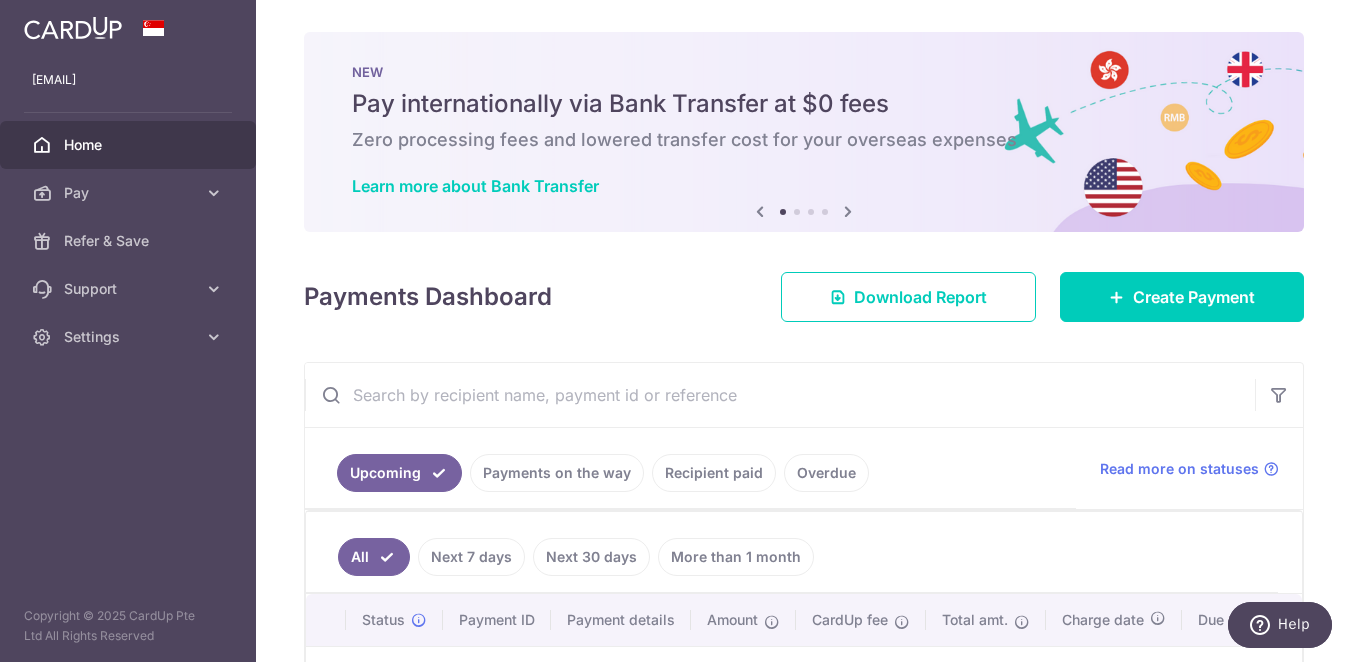 click at bounding box center [73, 28] 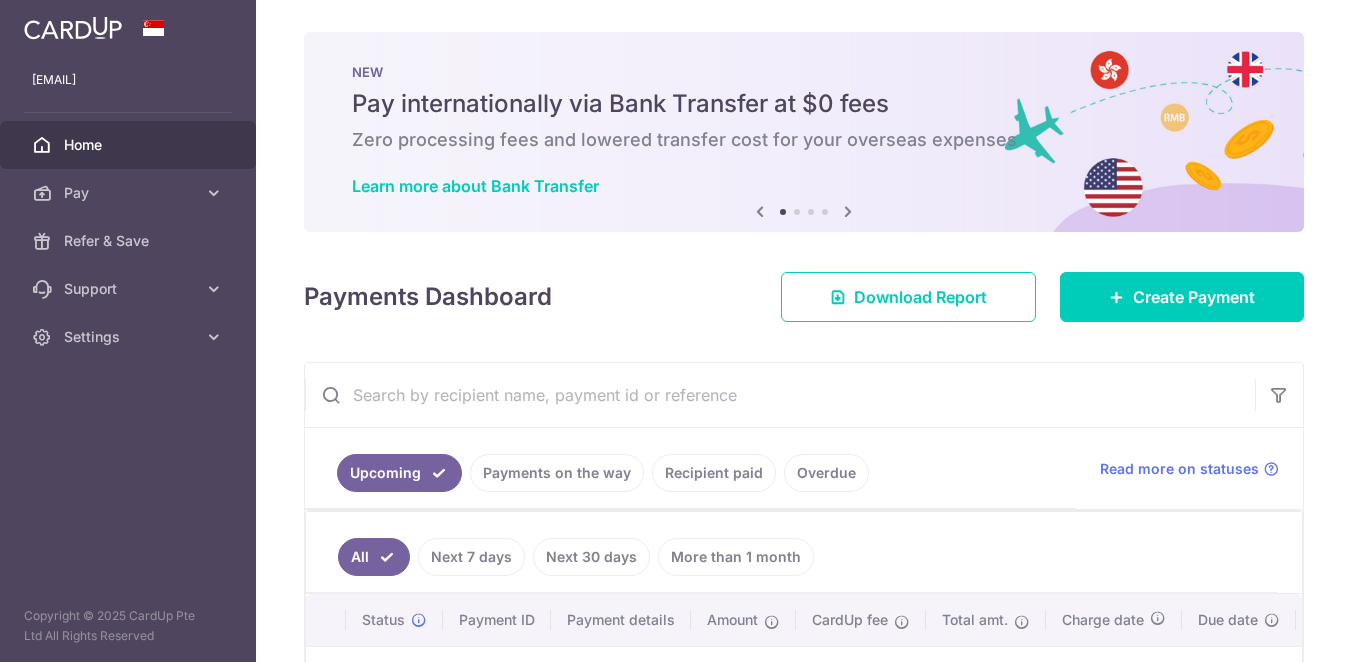 scroll, scrollTop: 0, scrollLeft: 0, axis: both 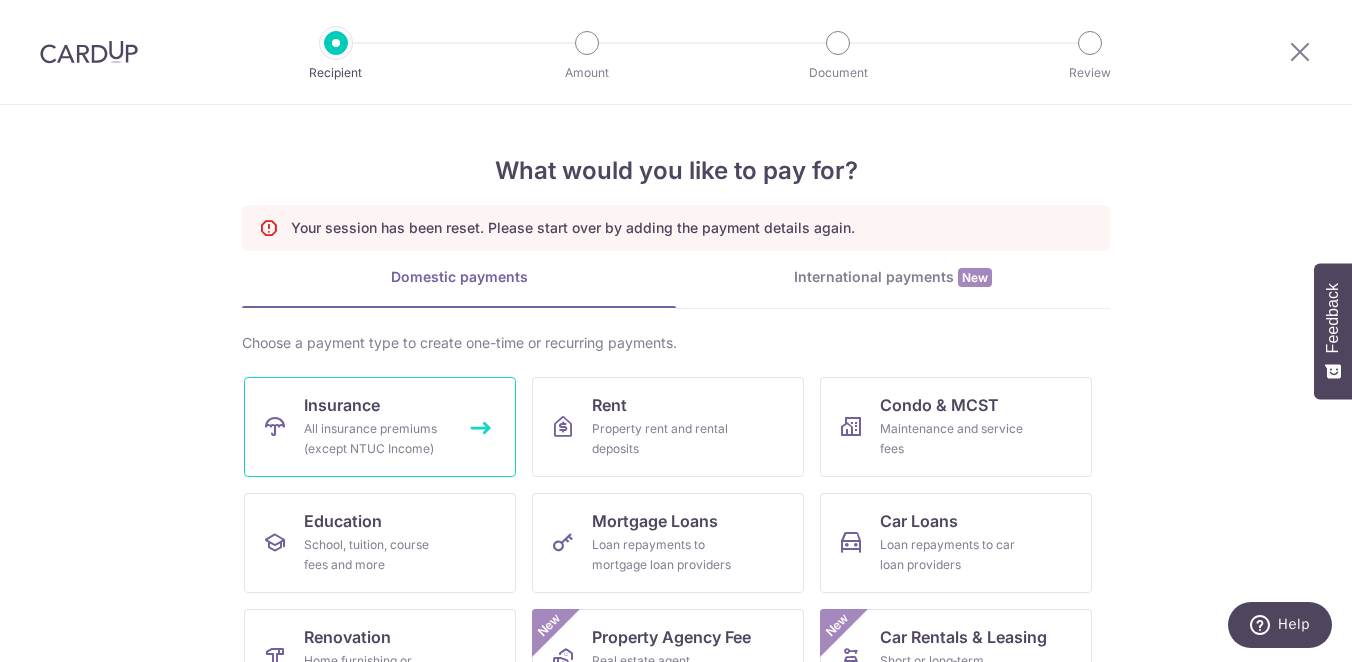click on "All insurance premiums (except NTUC Income)" at bounding box center [376, 439] 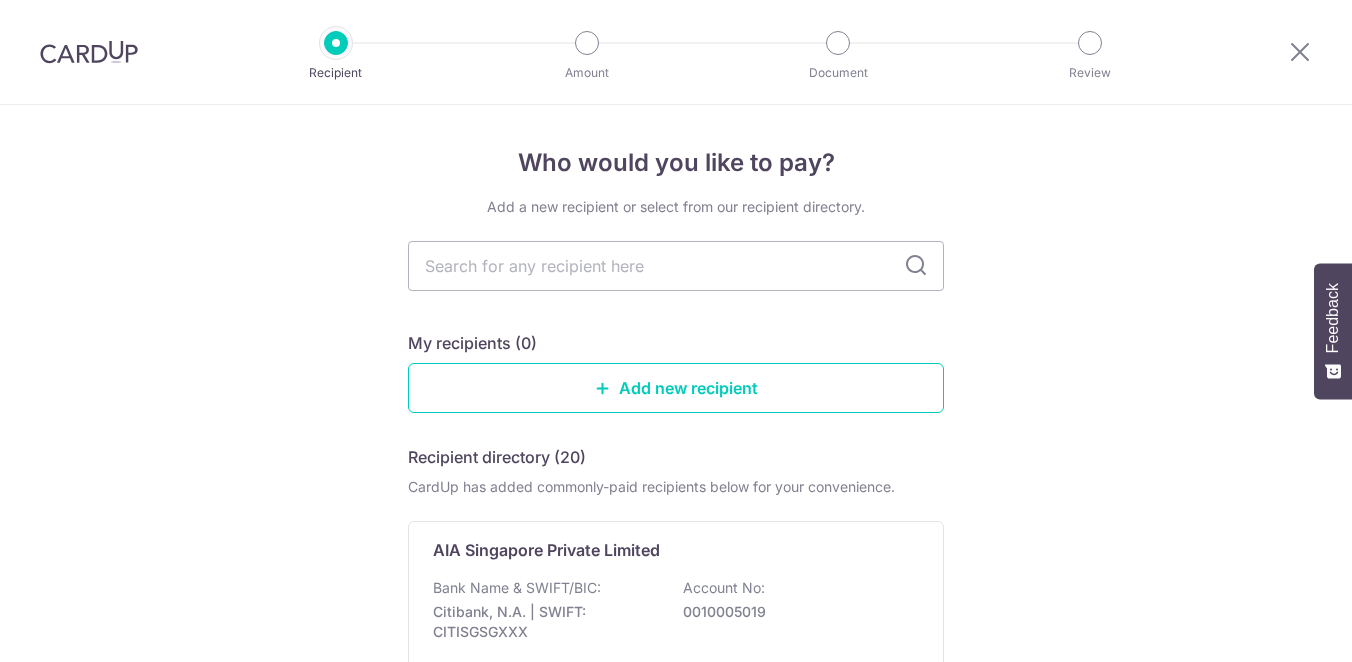 scroll, scrollTop: 0, scrollLeft: 0, axis: both 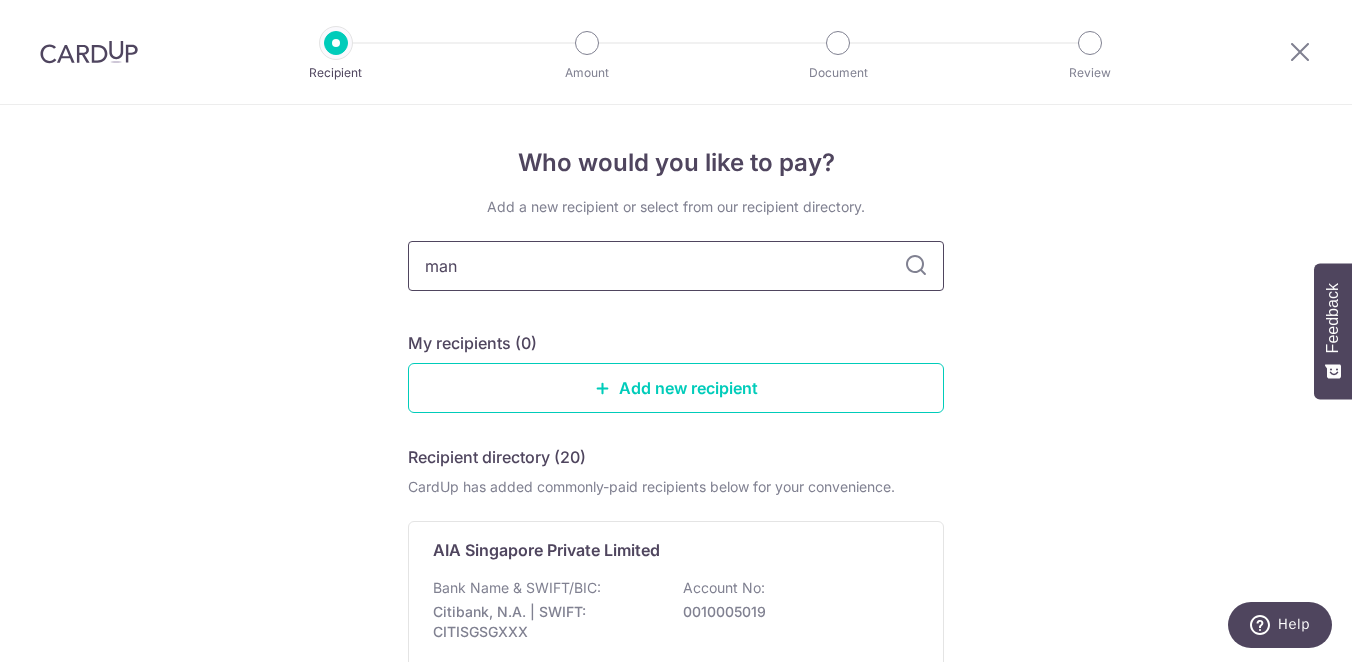 type on "manu" 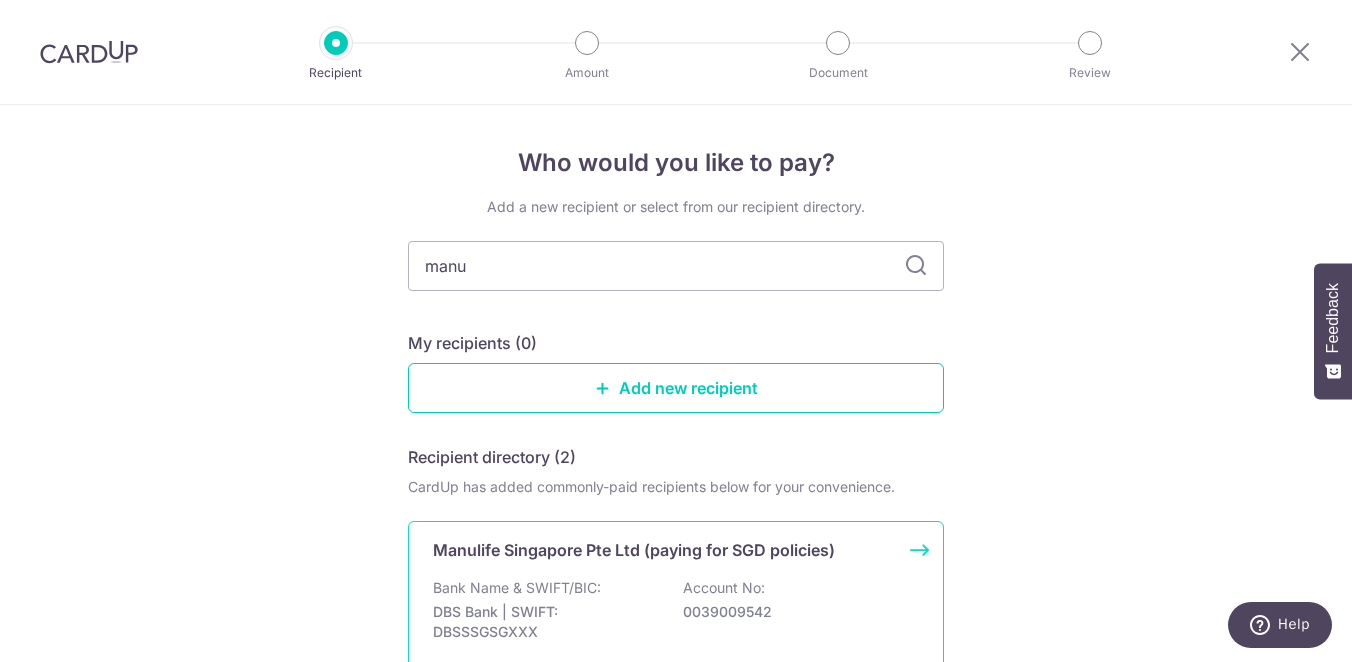 click on "Manulife Singapore Pte Ltd (paying for SGD policies)
Bank Name & SWIFT/BIC:
DBS Bank | SWIFT: DBSSSGSGXXX
Account No:
0039009542
View" at bounding box center (676, 613) 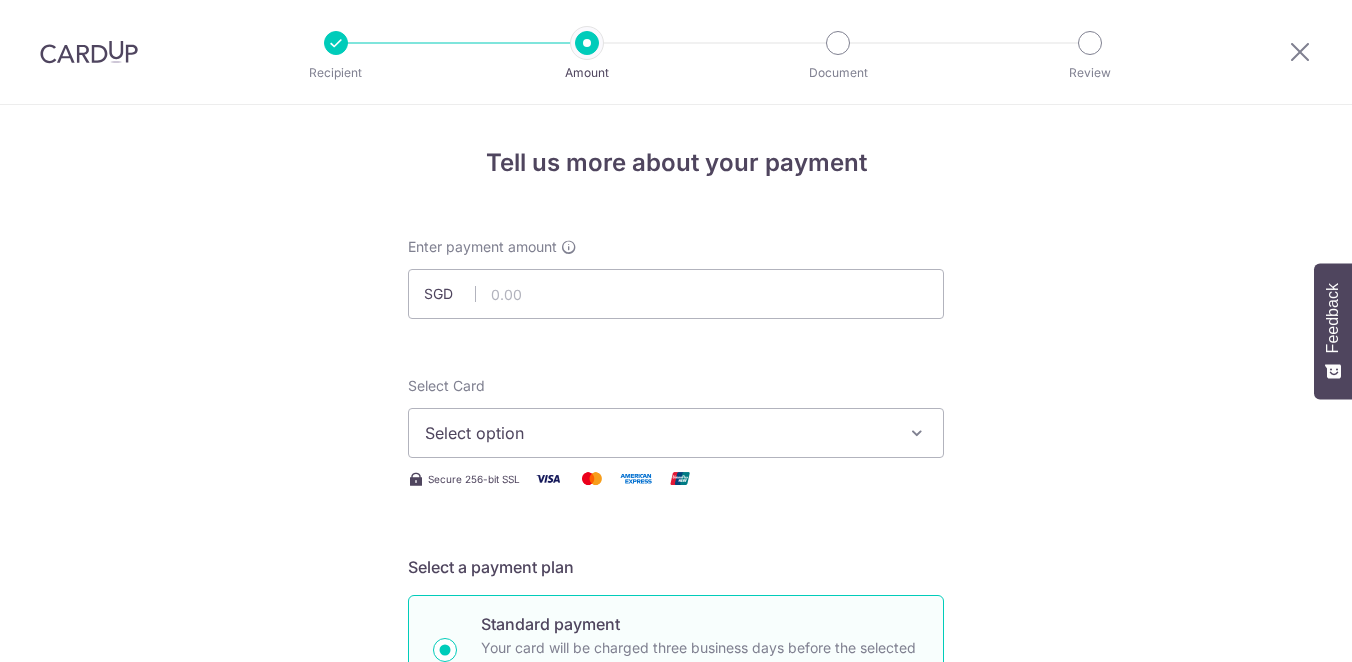 scroll, scrollTop: 0, scrollLeft: 0, axis: both 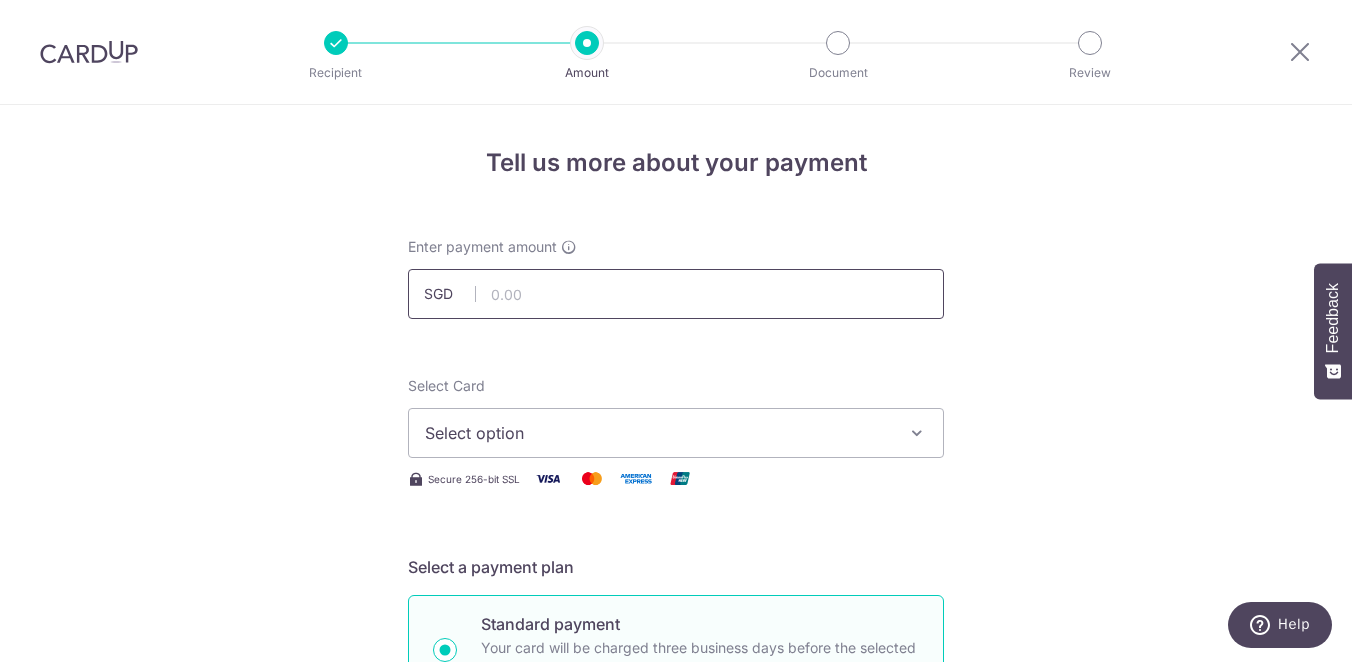 click at bounding box center (676, 294) 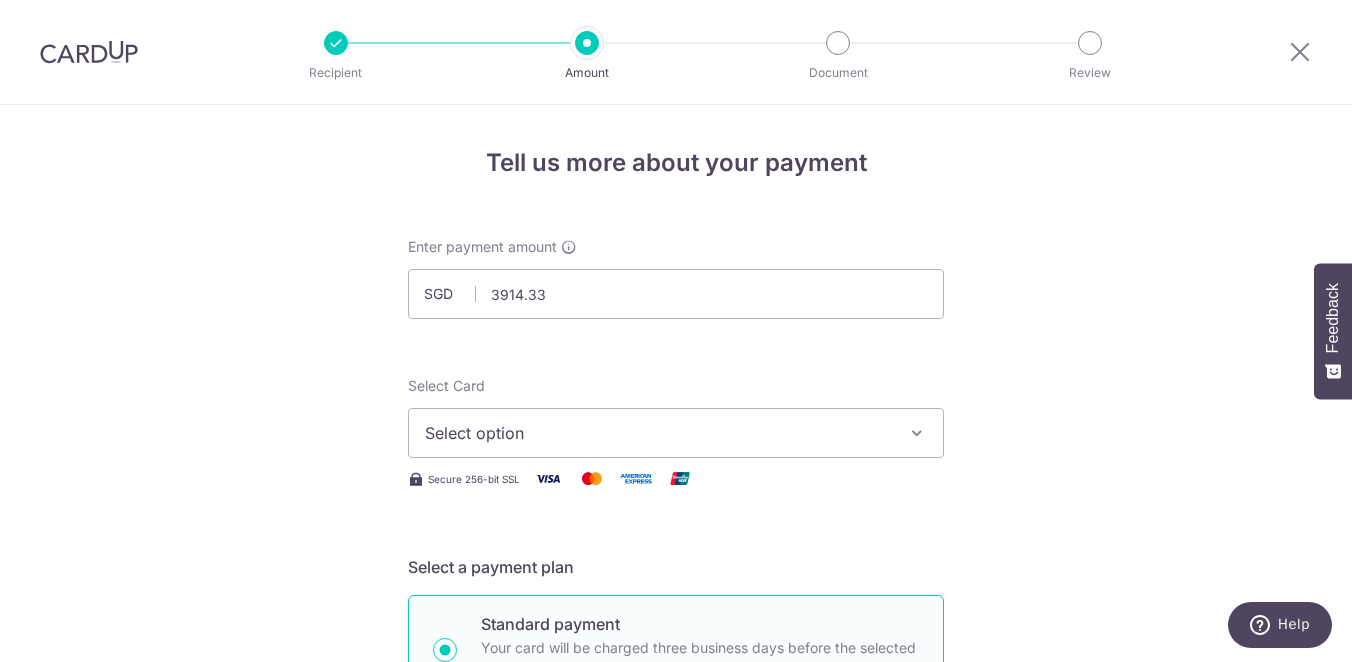 type on "3,914.33" 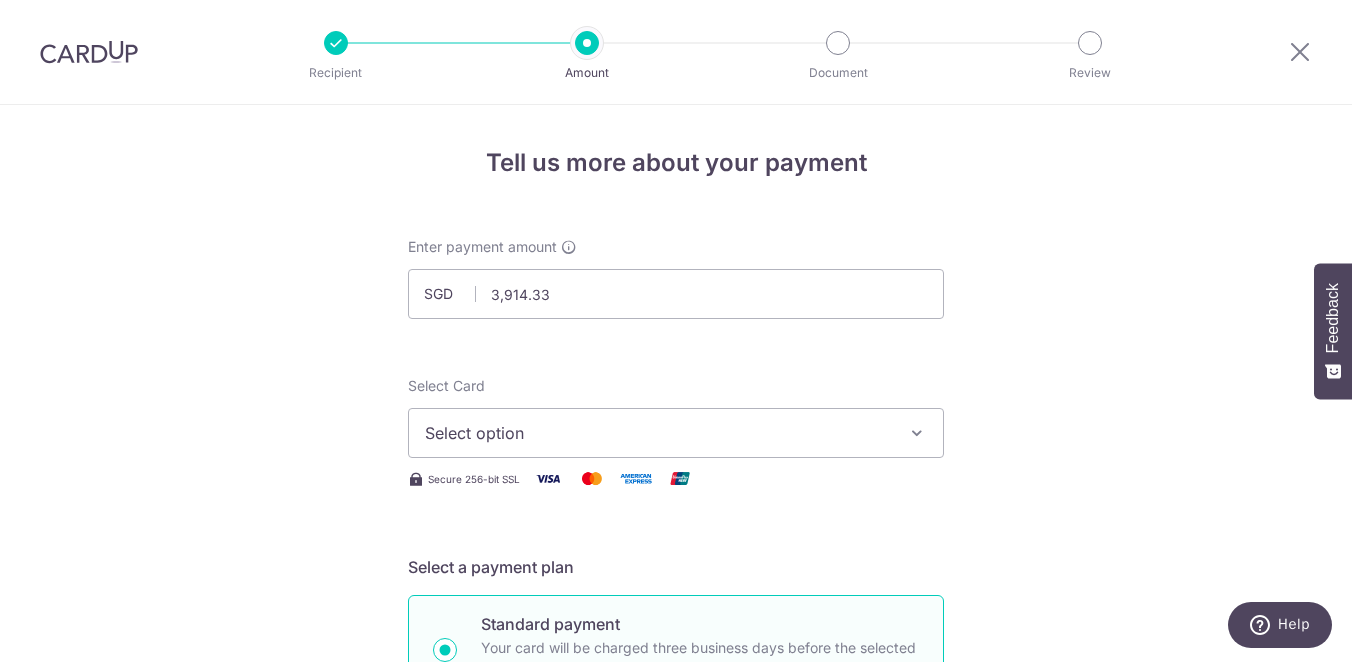 click on "Select option" at bounding box center (658, 433) 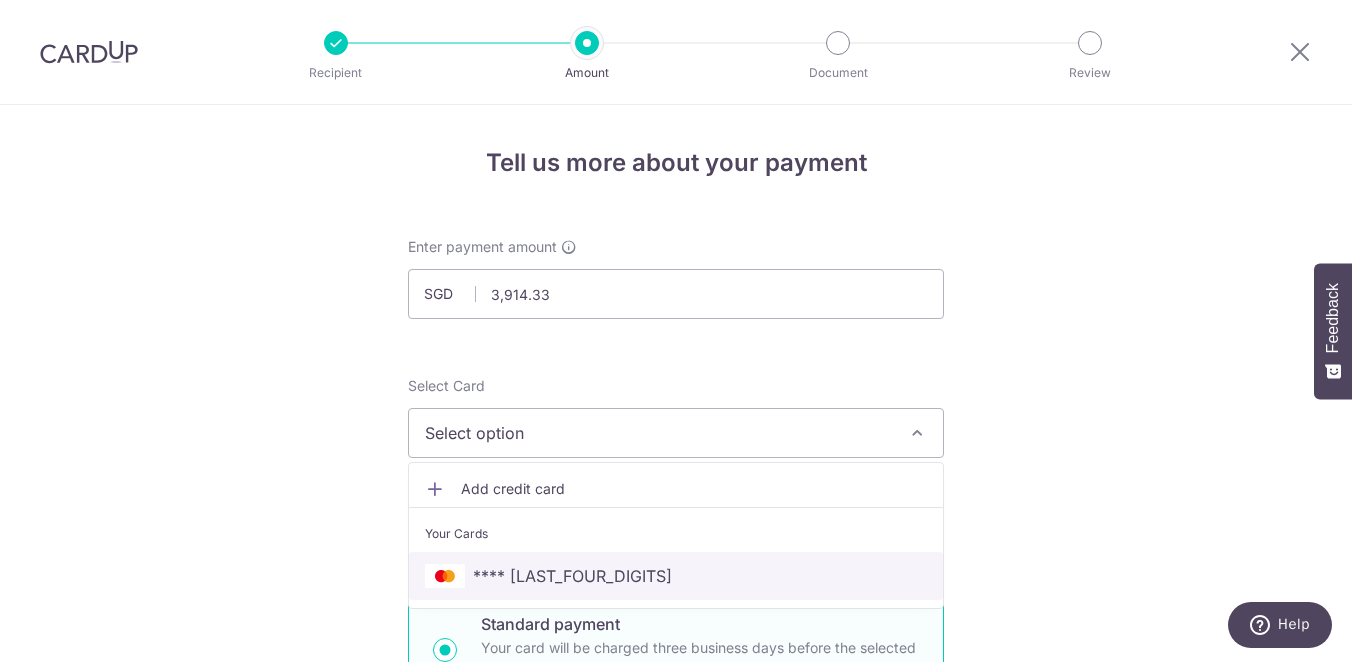 click on "**** [CARD]" at bounding box center [676, 576] 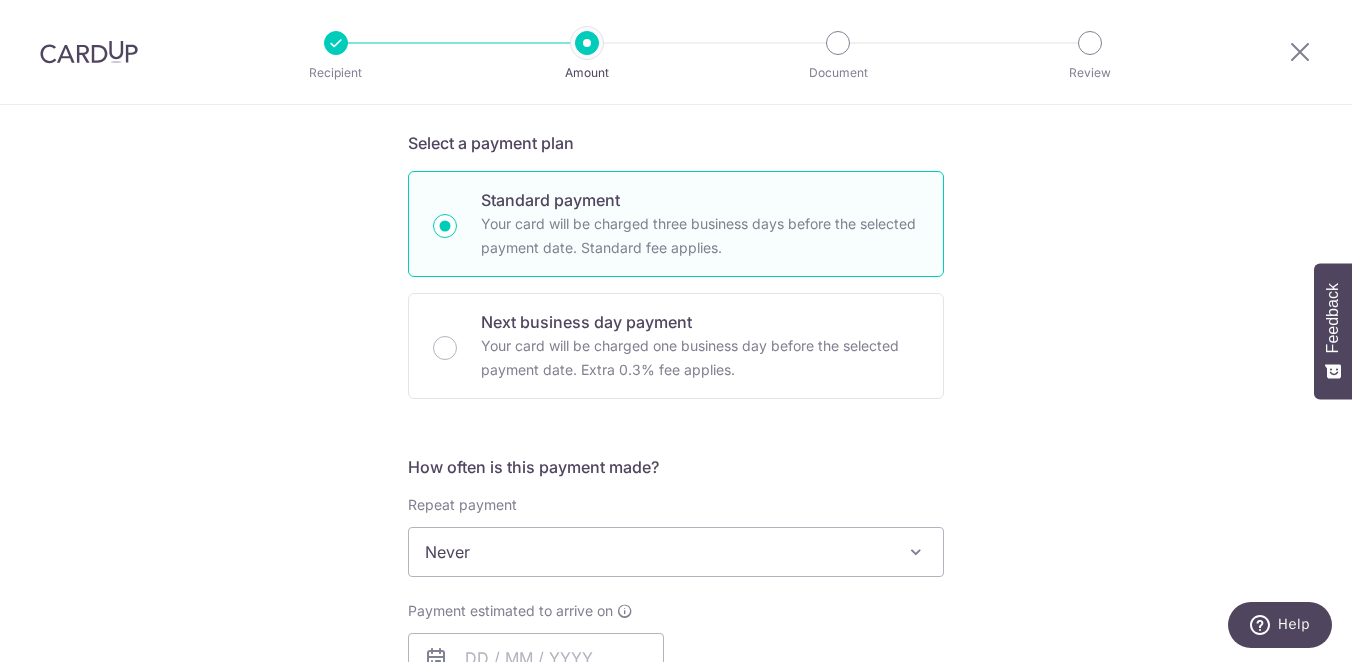 scroll, scrollTop: 527, scrollLeft: 0, axis: vertical 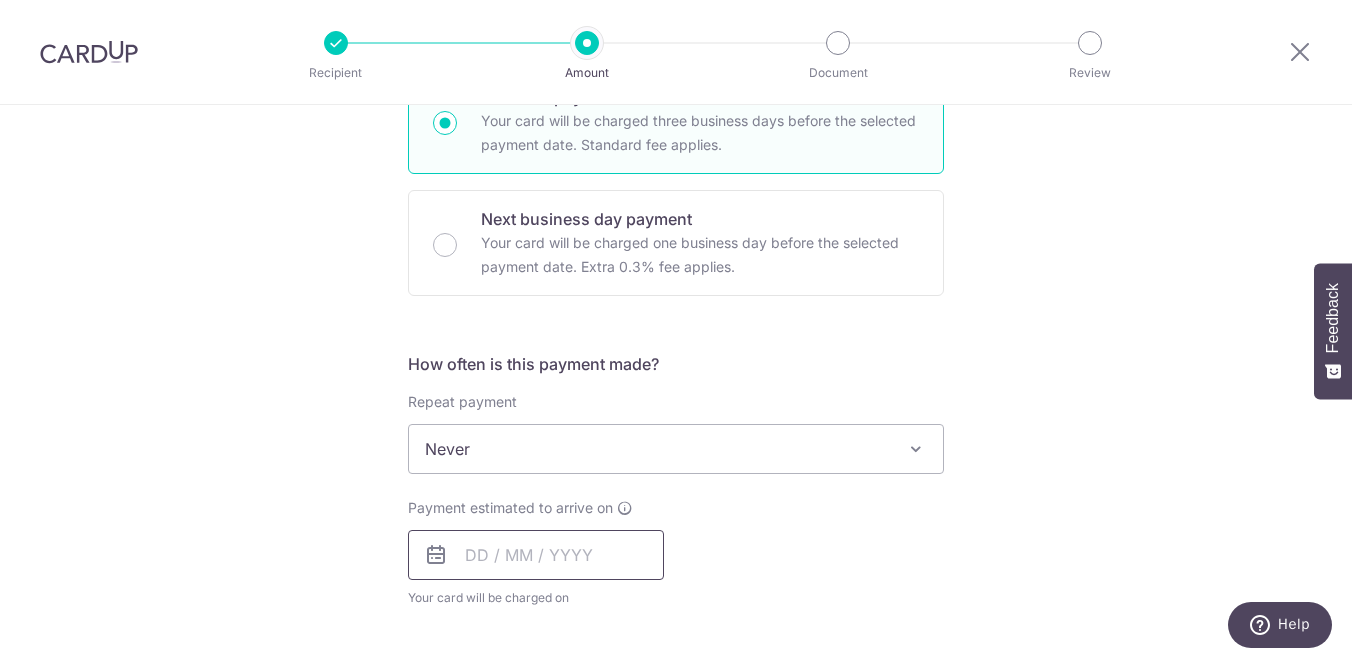 click at bounding box center [536, 555] 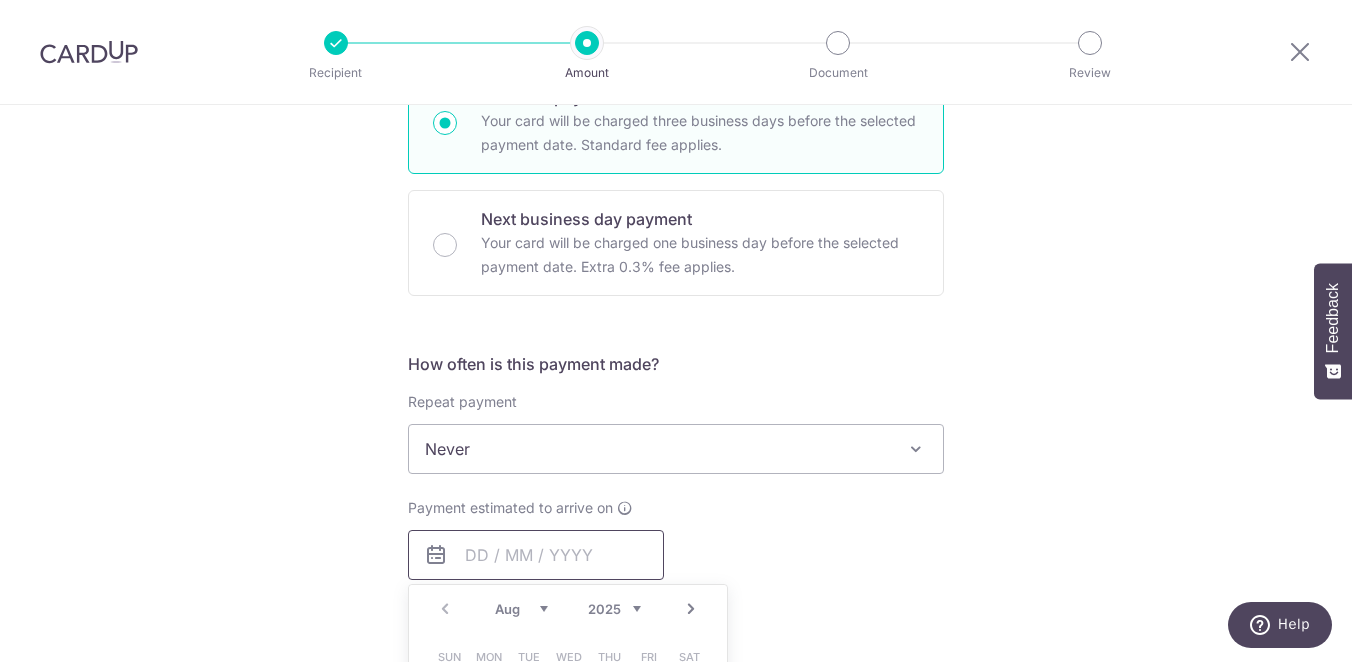 scroll, scrollTop: 654, scrollLeft: 0, axis: vertical 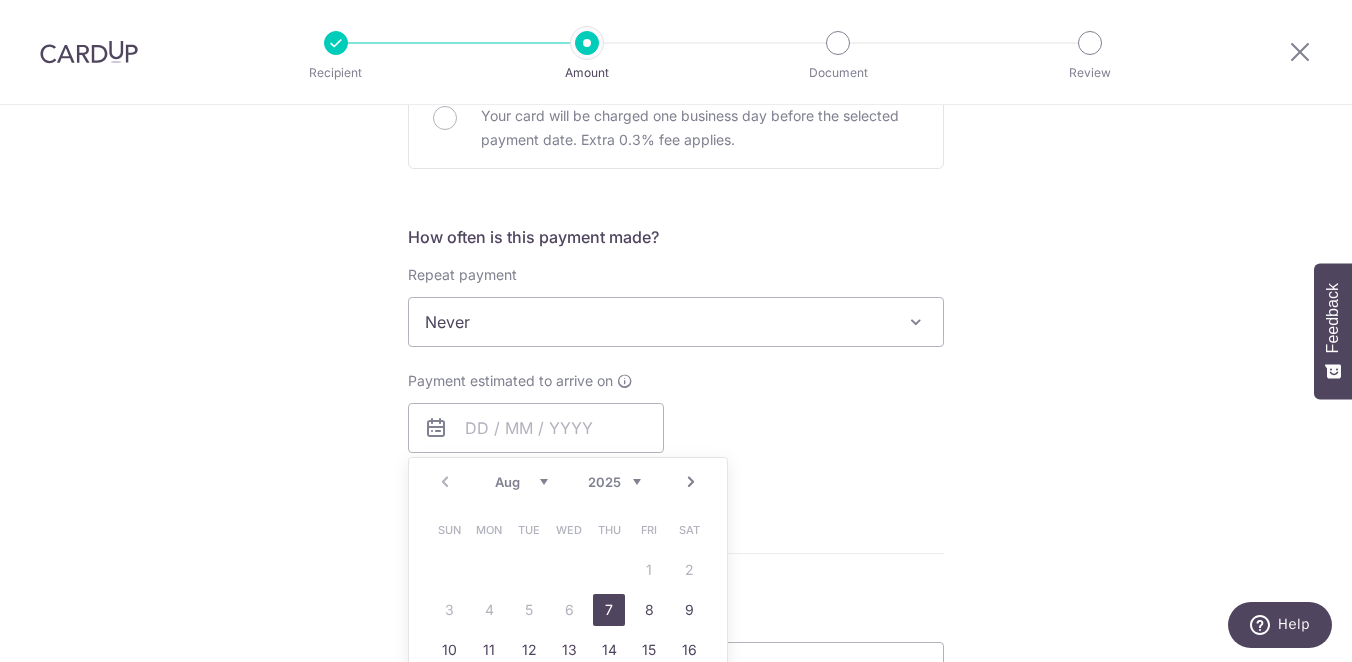 click on "7" at bounding box center (609, 610) 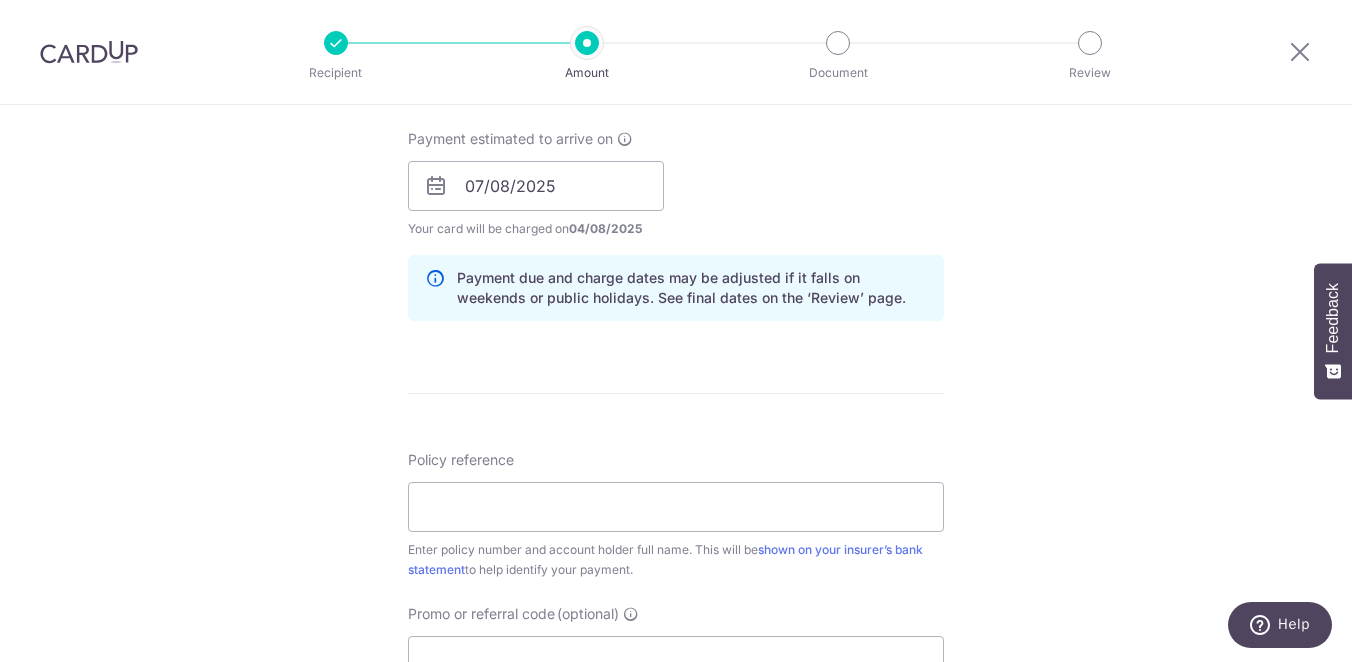 scroll, scrollTop: 999, scrollLeft: 0, axis: vertical 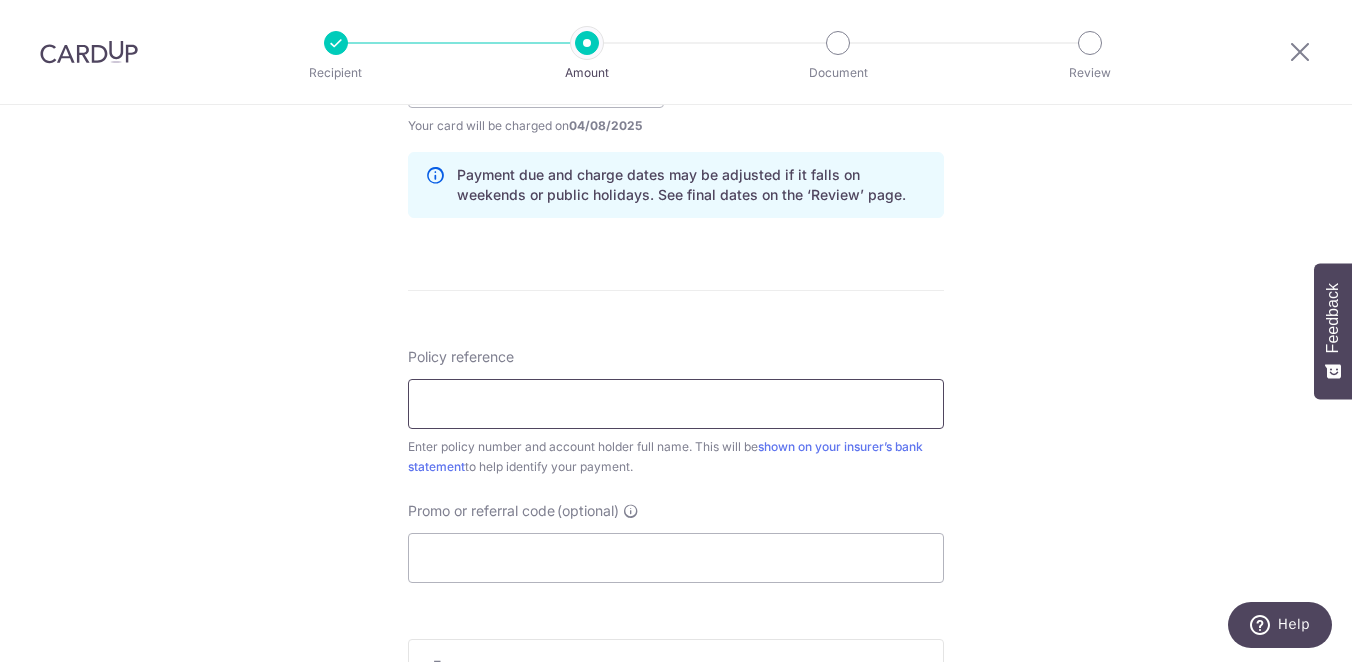 click on "Policy reference" at bounding box center [676, 404] 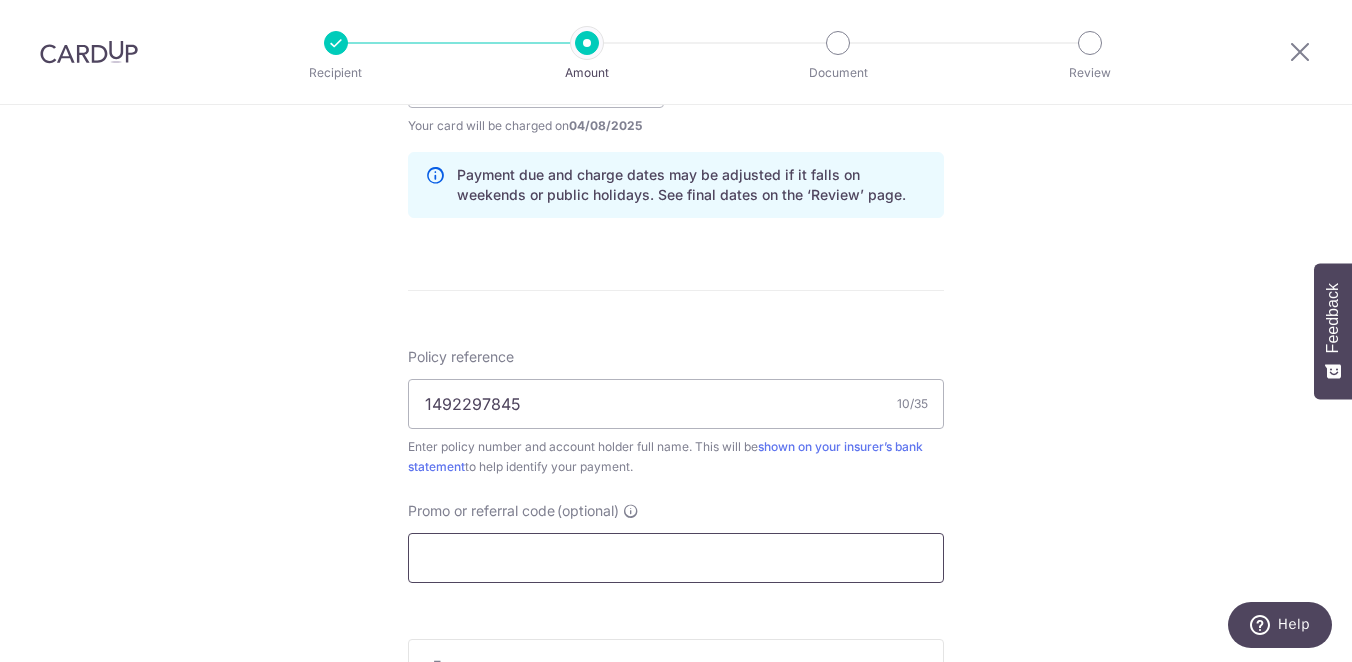 click on "Promo or referral code
(optional)" at bounding box center (676, 558) 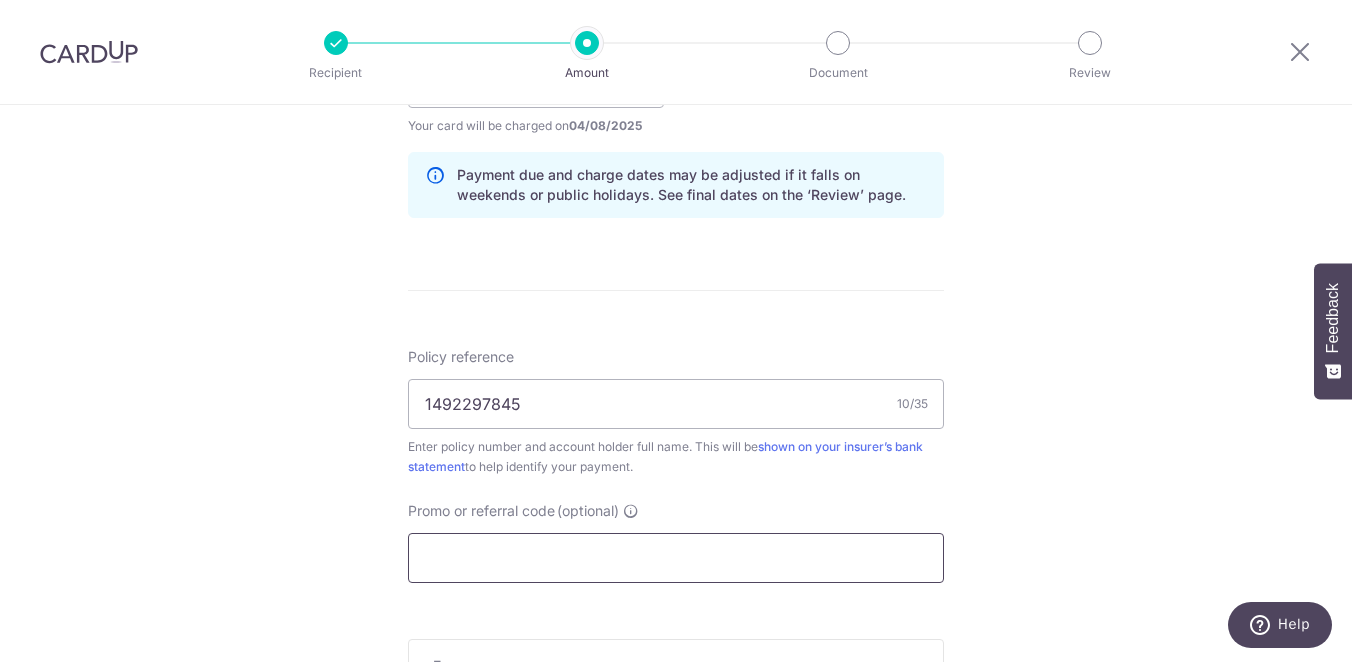 paste on "OFF225" 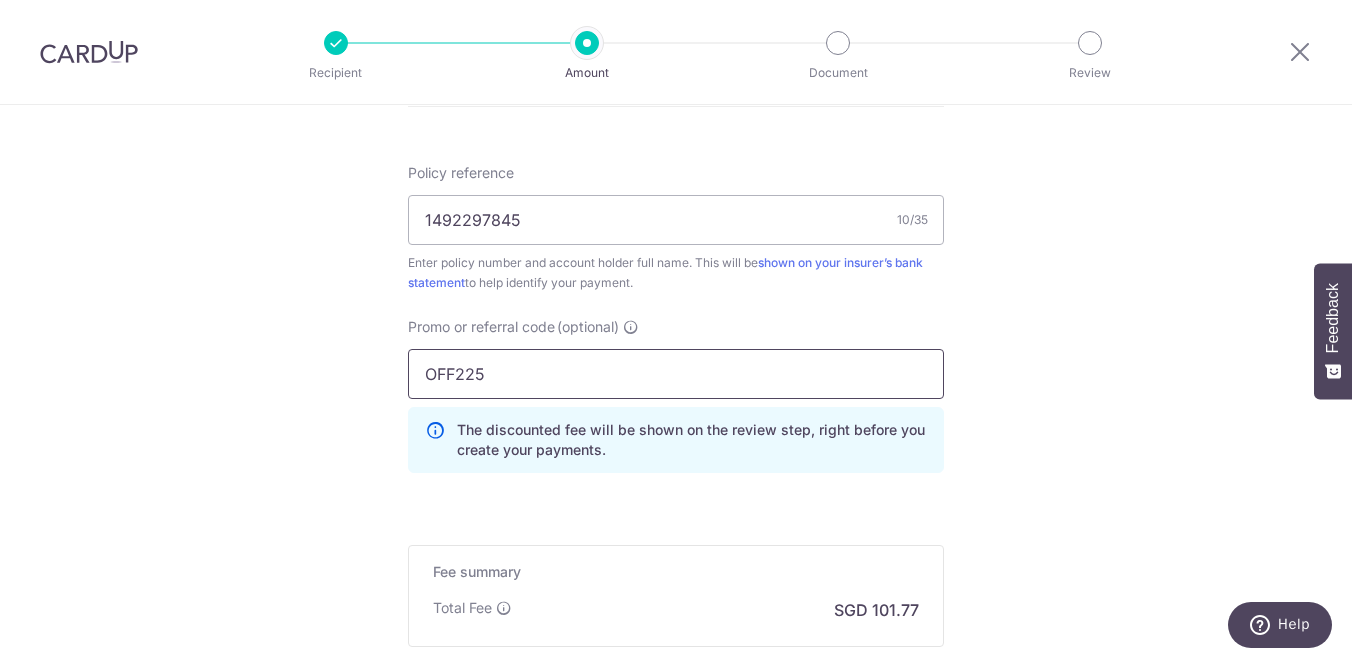 scroll, scrollTop: 1424, scrollLeft: 0, axis: vertical 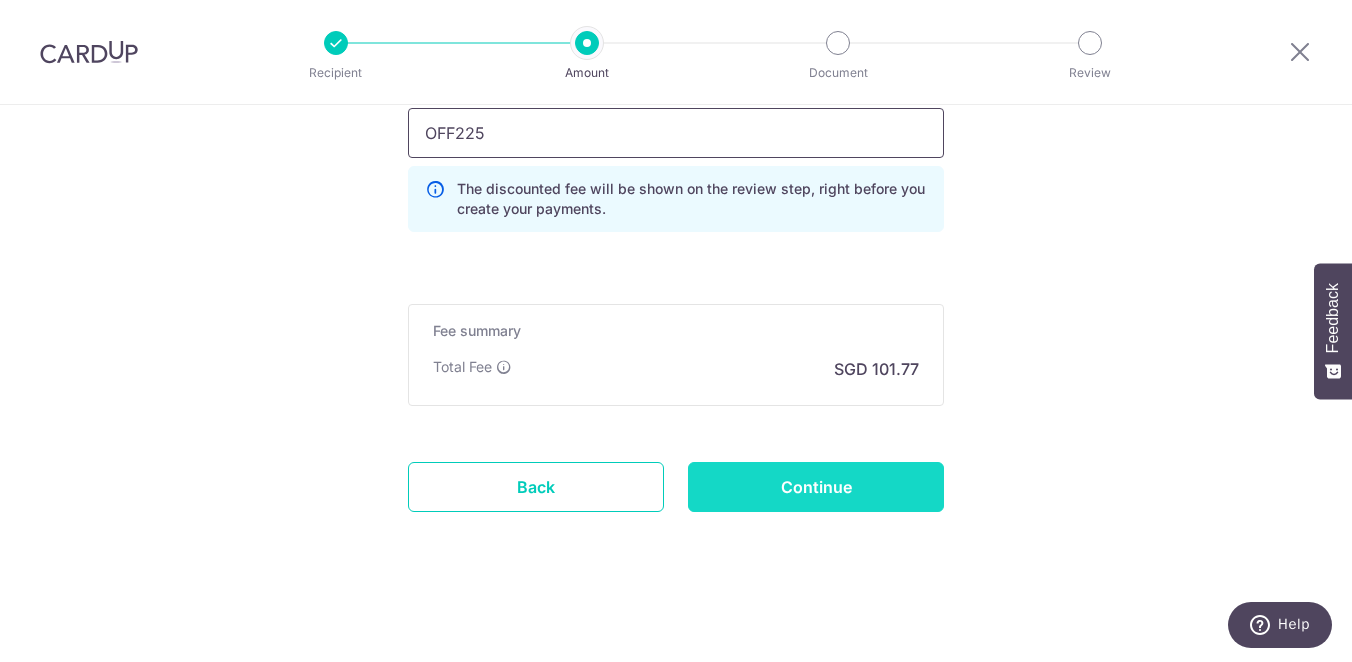type on "OFF225" 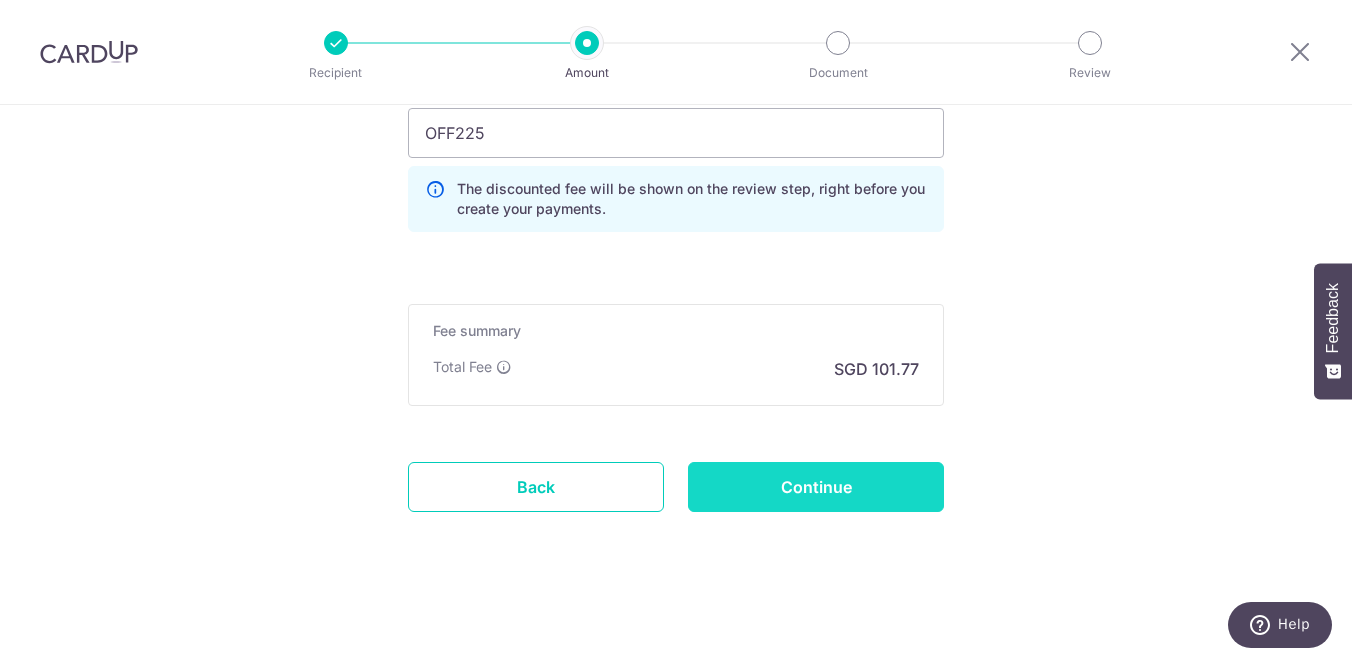 click on "Continue" at bounding box center [816, 487] 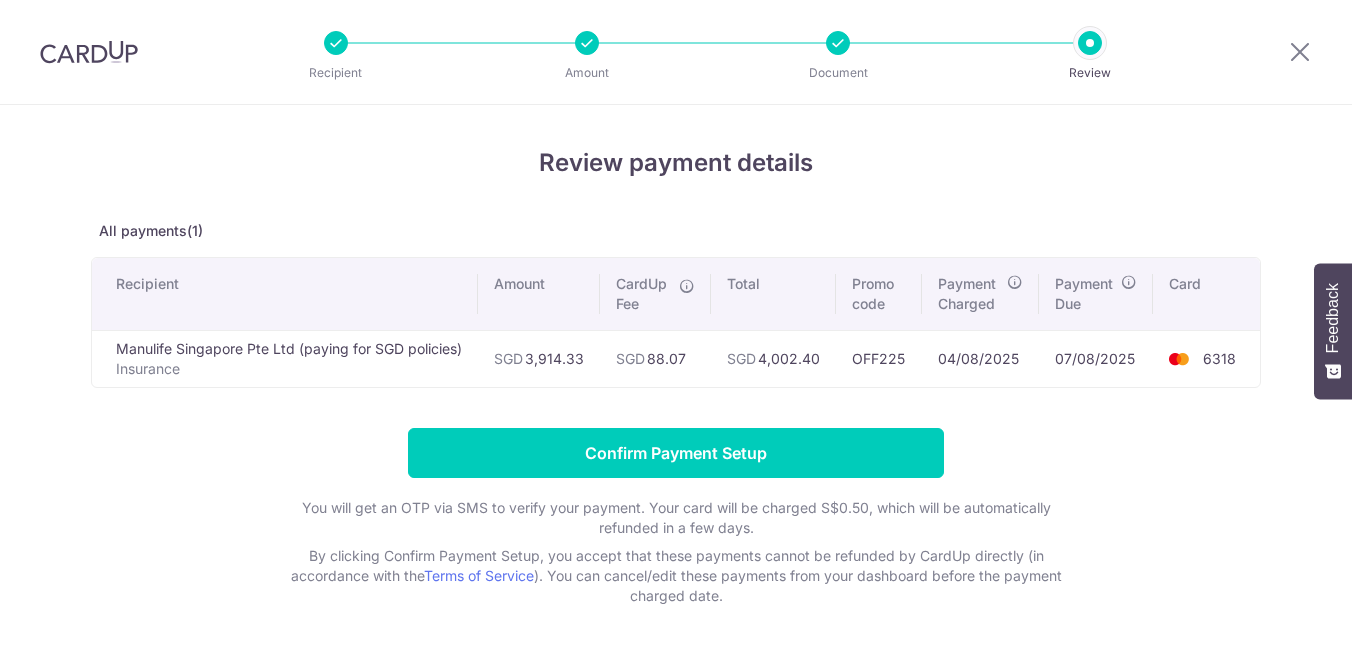scroll, scrollTop: 0, scrollLeft: 0, axis: both 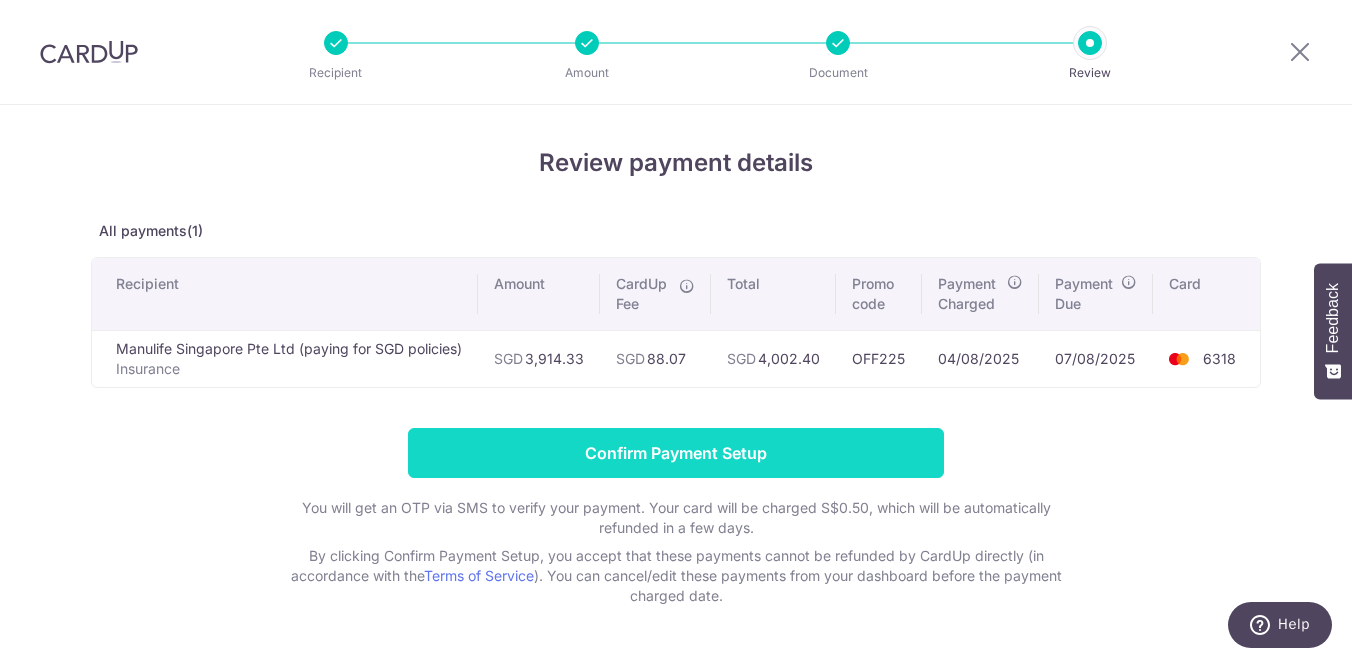 click on "Confirm Payment Setup" at bounding box center [676, 453] 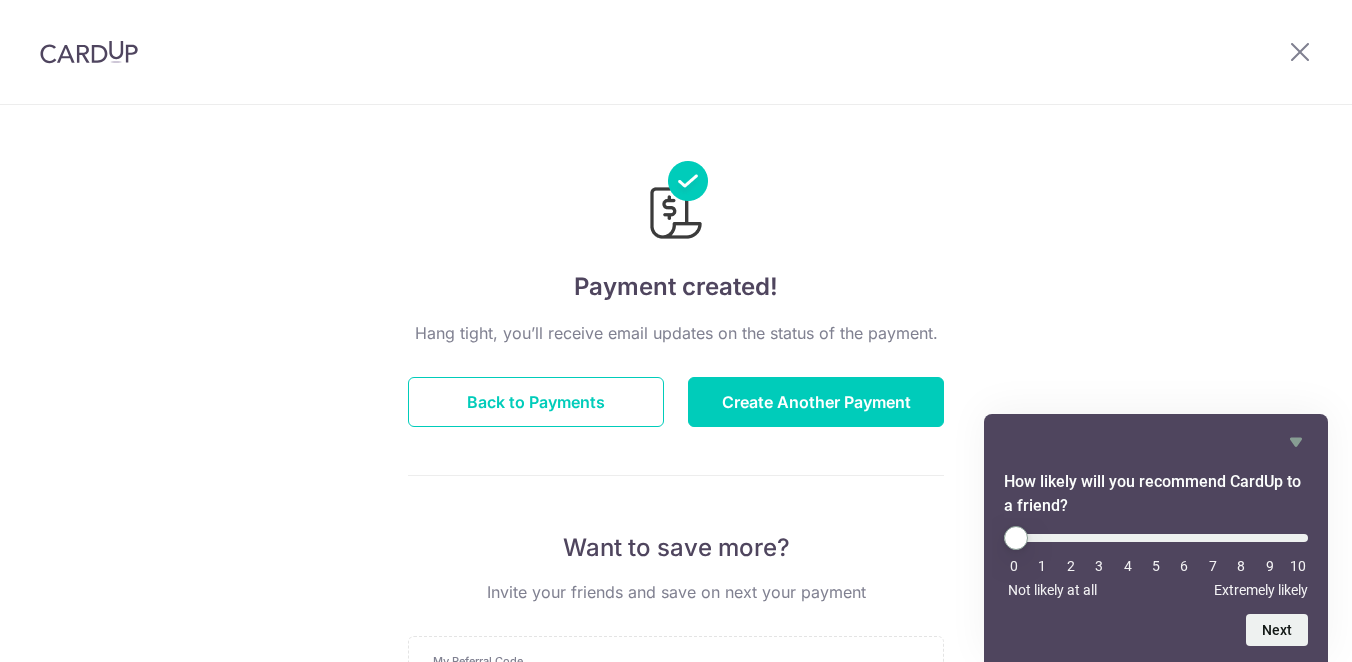 scroll, scrollTop: 0, scrollLeft: 0, axis: both 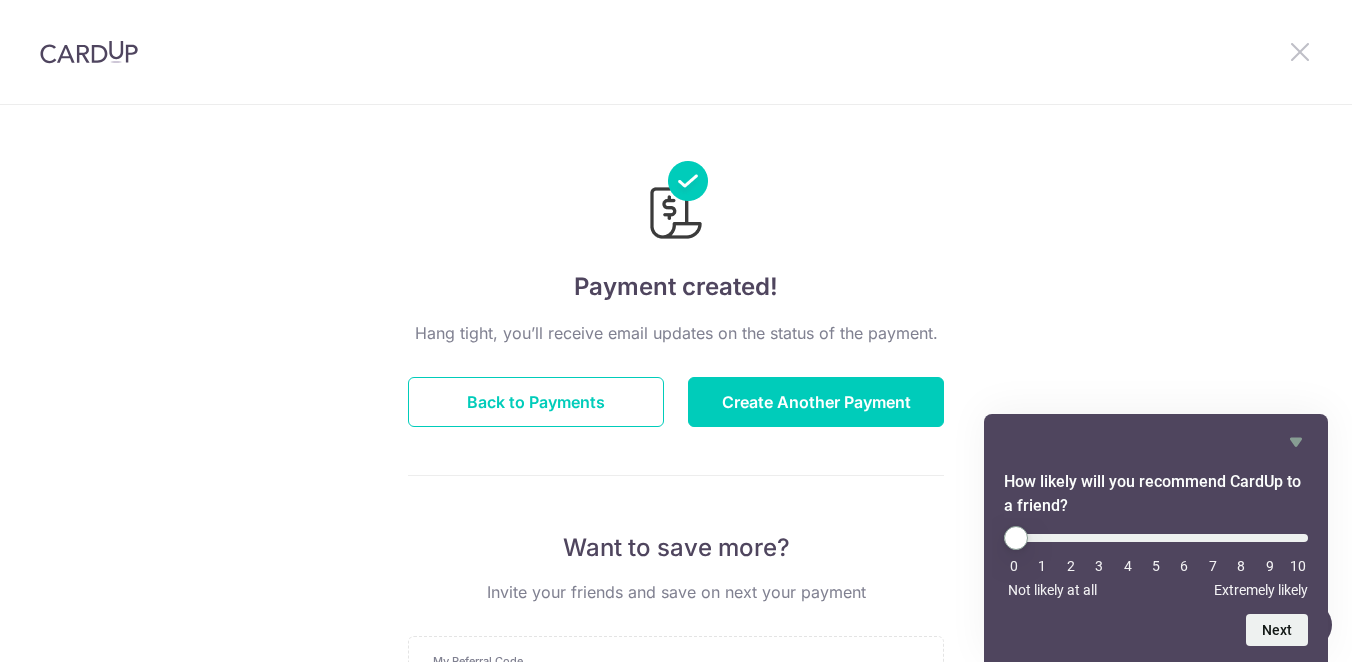 click at bounding box center [1300, 51] 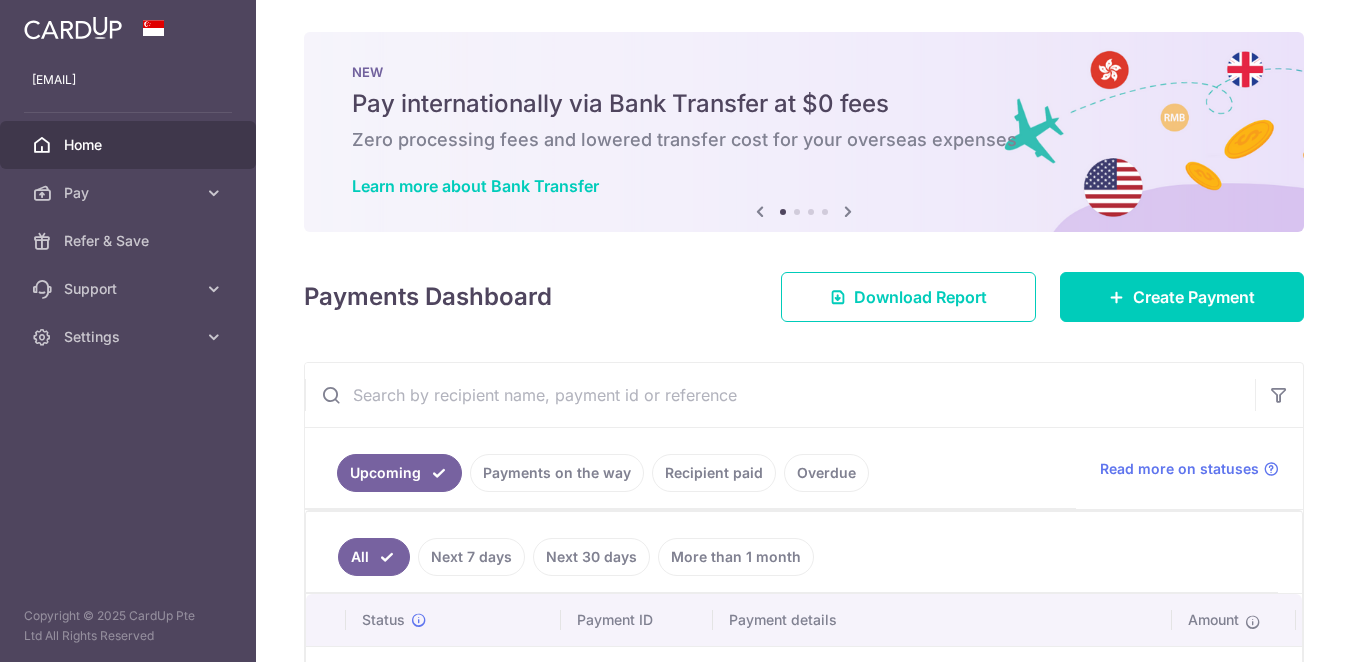 scroll, scrollTop: 0, scrollLeft: 0, axis: both 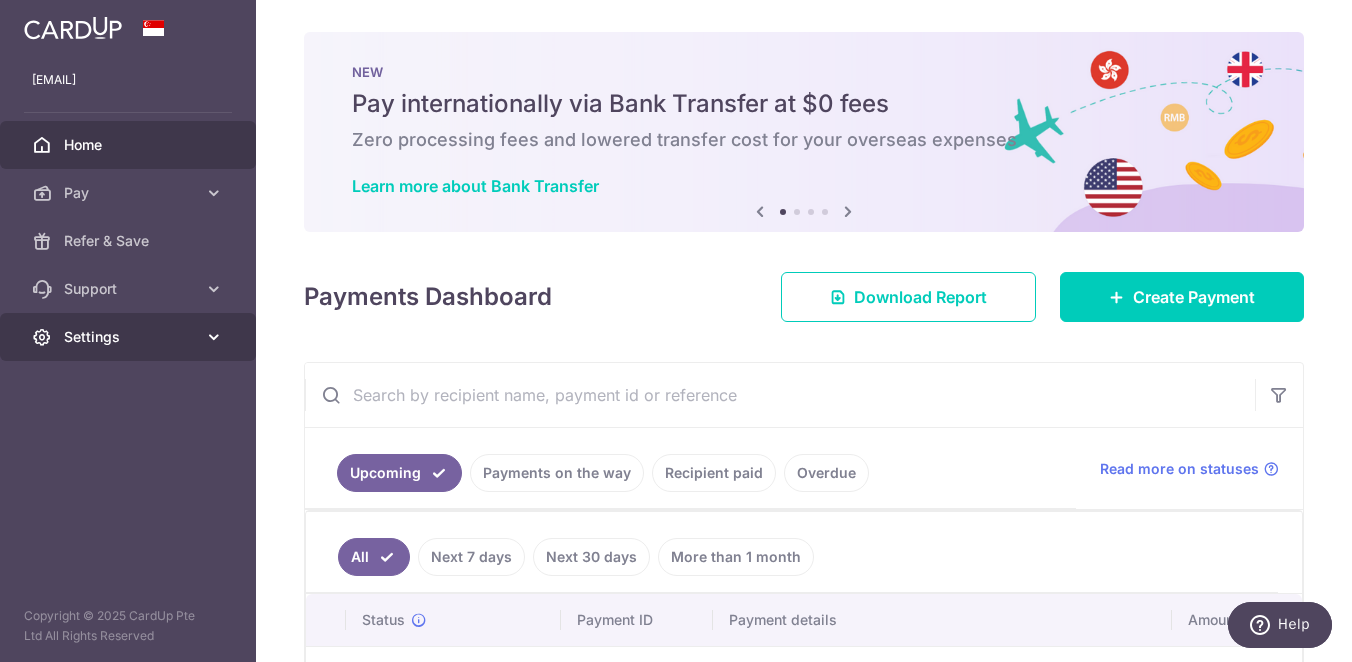 click on "Settings" at bounding box center (130, 337) 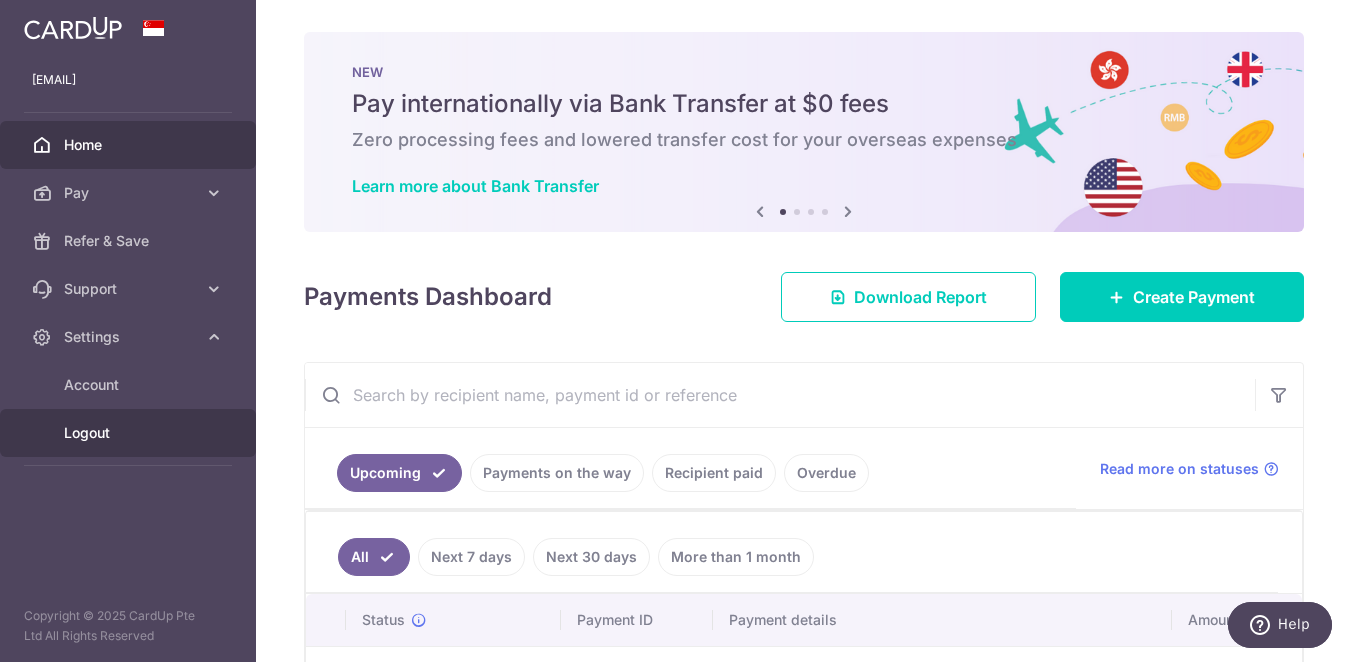 click on "Logout" at bounding box center [130, 433] 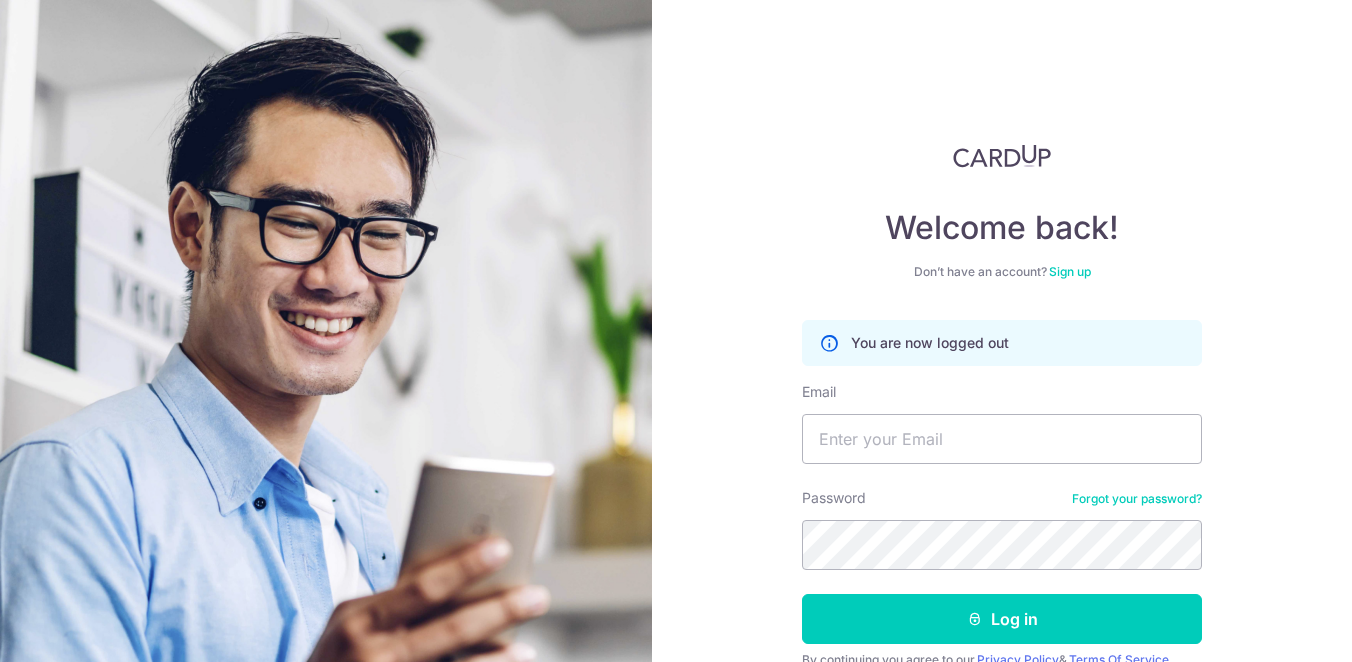 scroll, scrollTop: 0, scrollLeft: 0, axis: both 